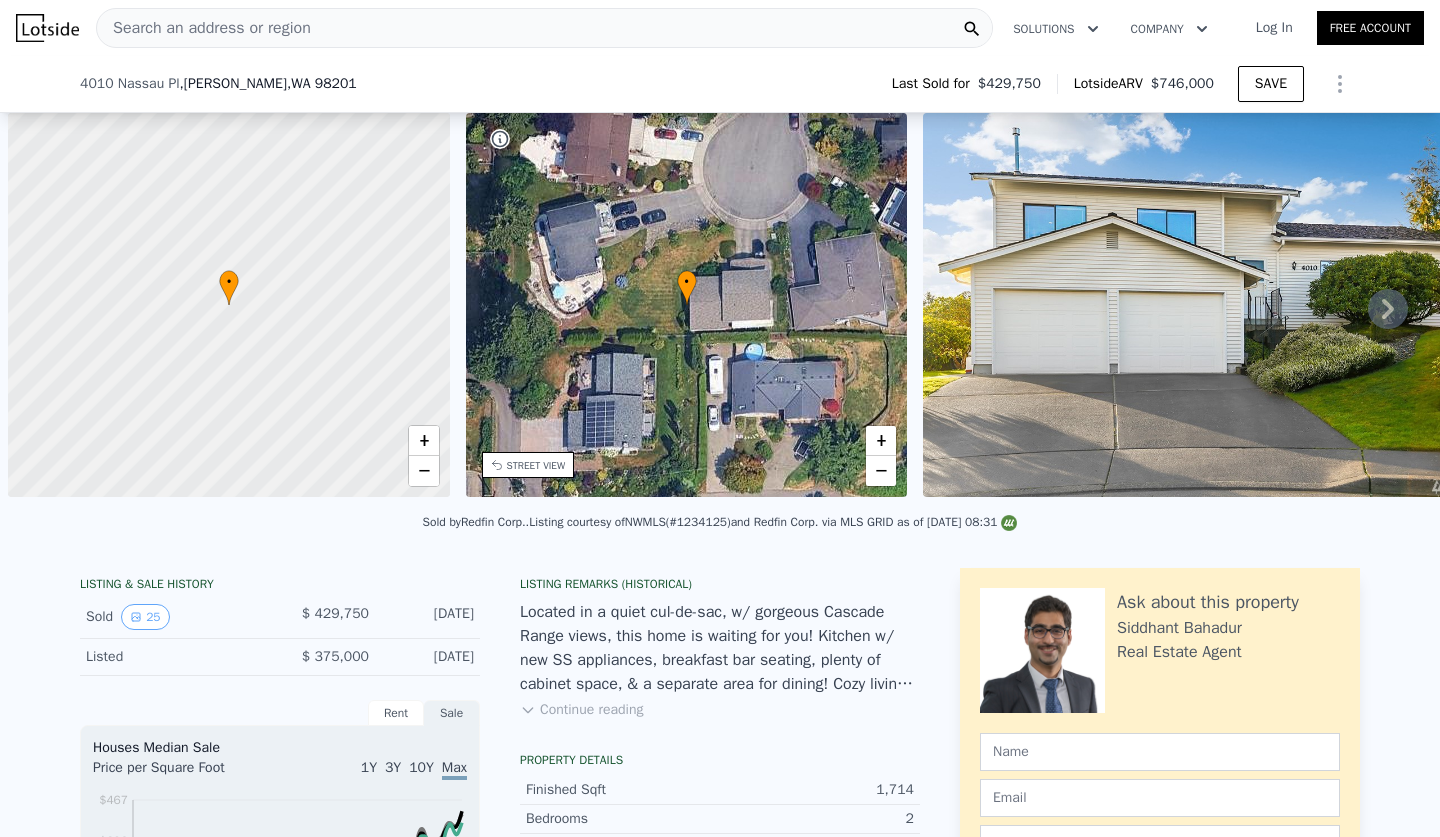 scroll, scrollTop: 0, scrollLeft: 0, axis: both 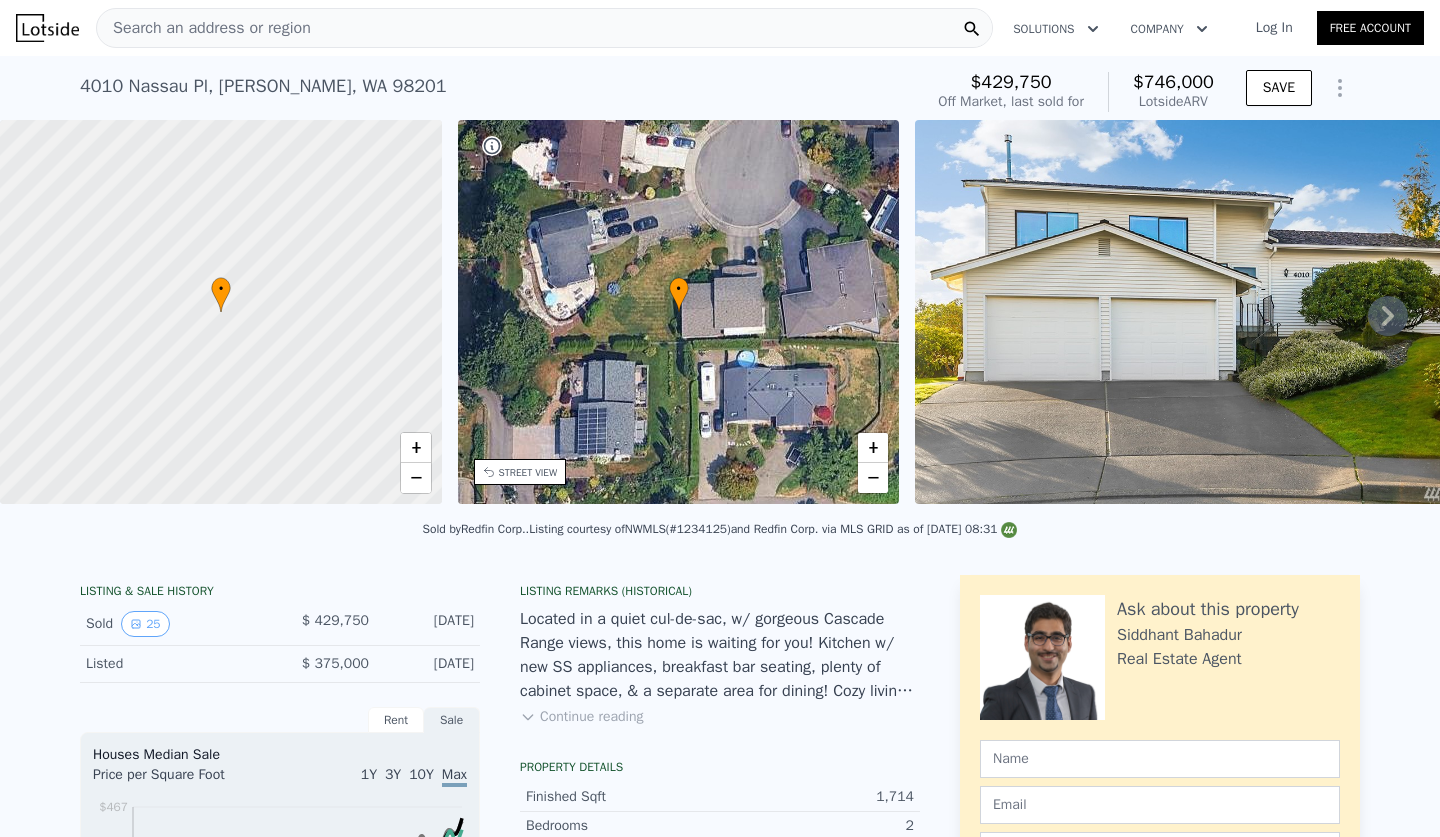 click on "Search an address or region" at bounding box center (544, 28) 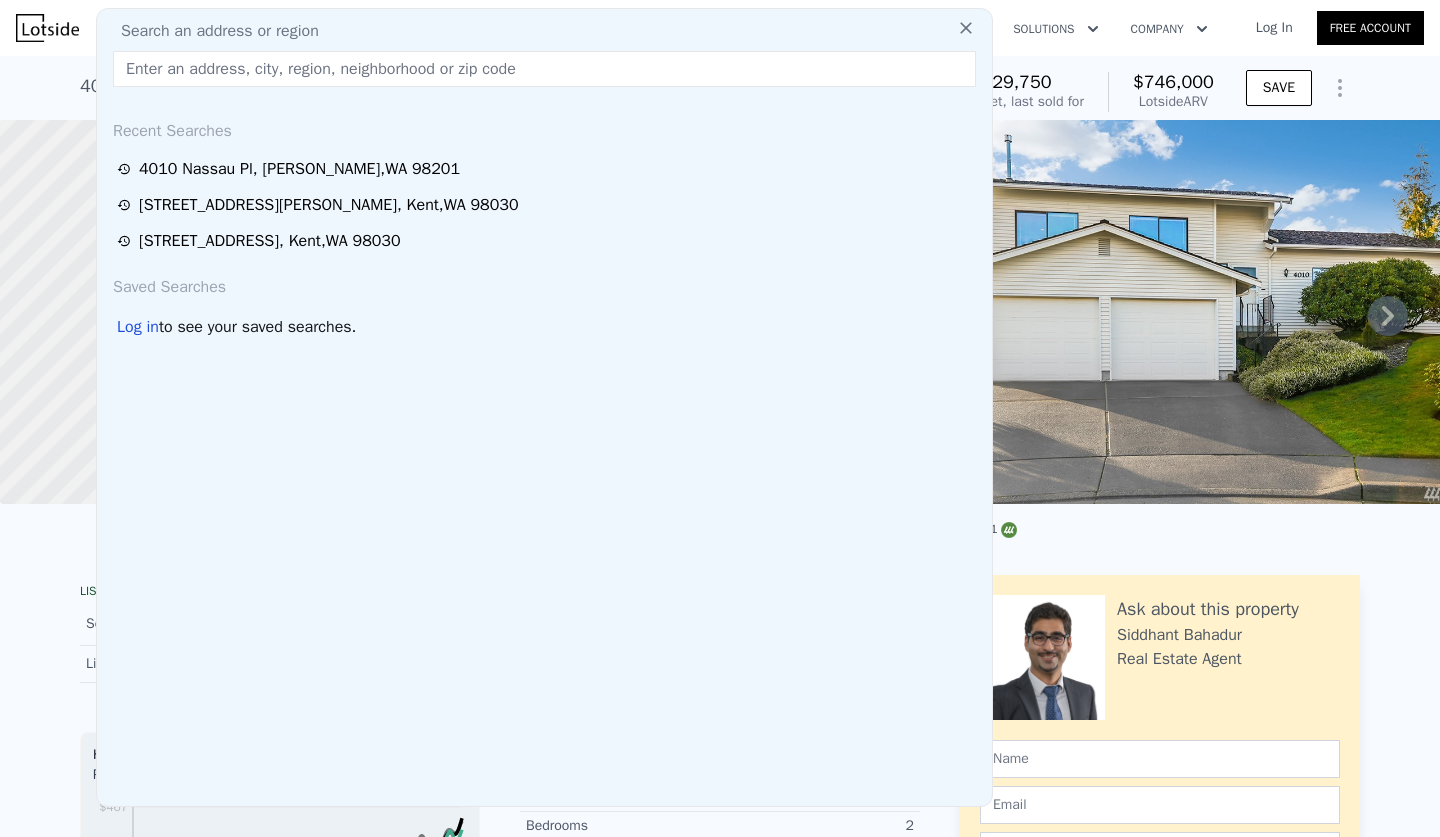 click at bounding box center (544, 69) 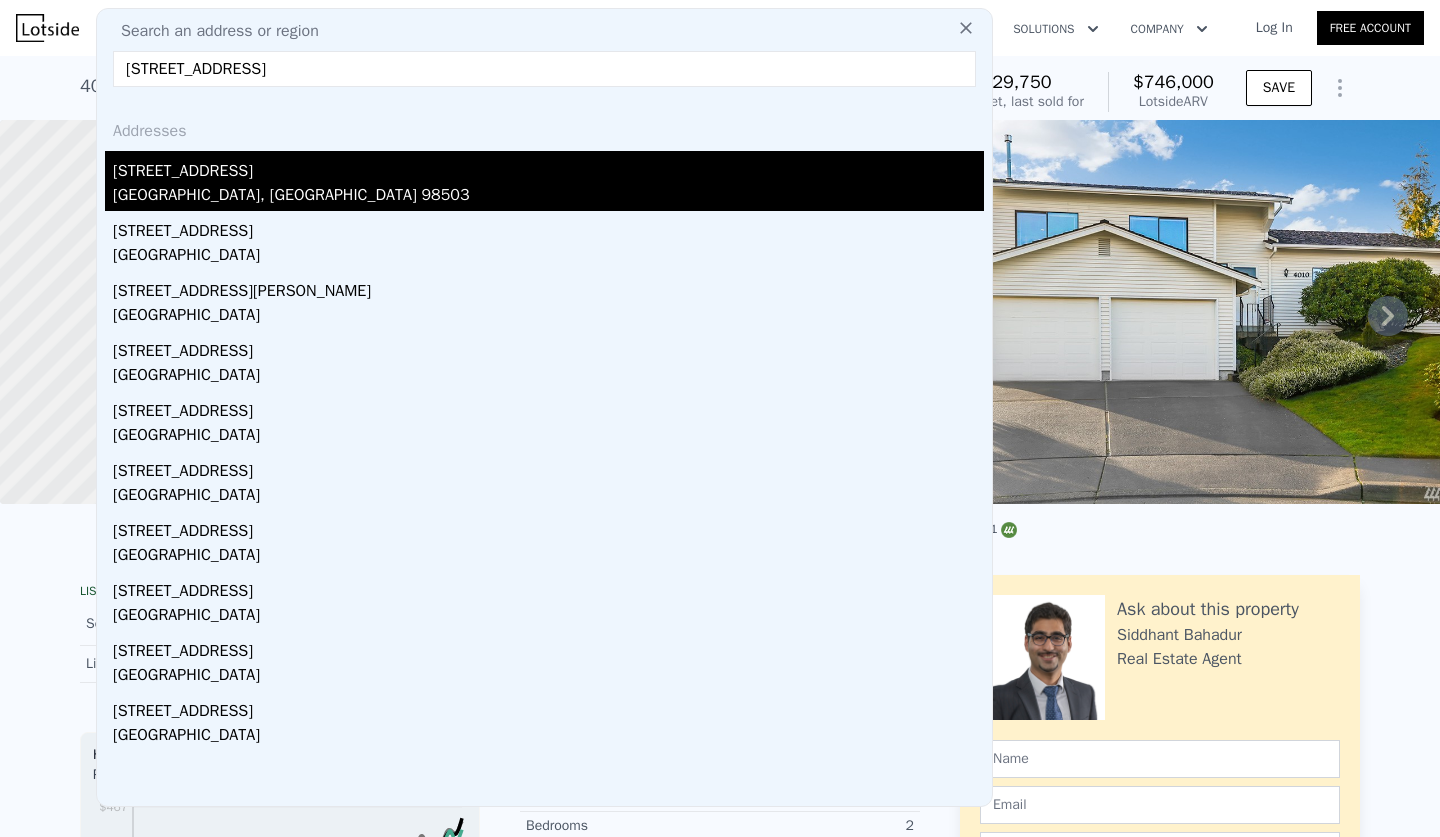 click on "[GEOGRAPHIC_DATA], [GEOGRAPHIC_DATA] 98503" at bounding box center [548, 197] 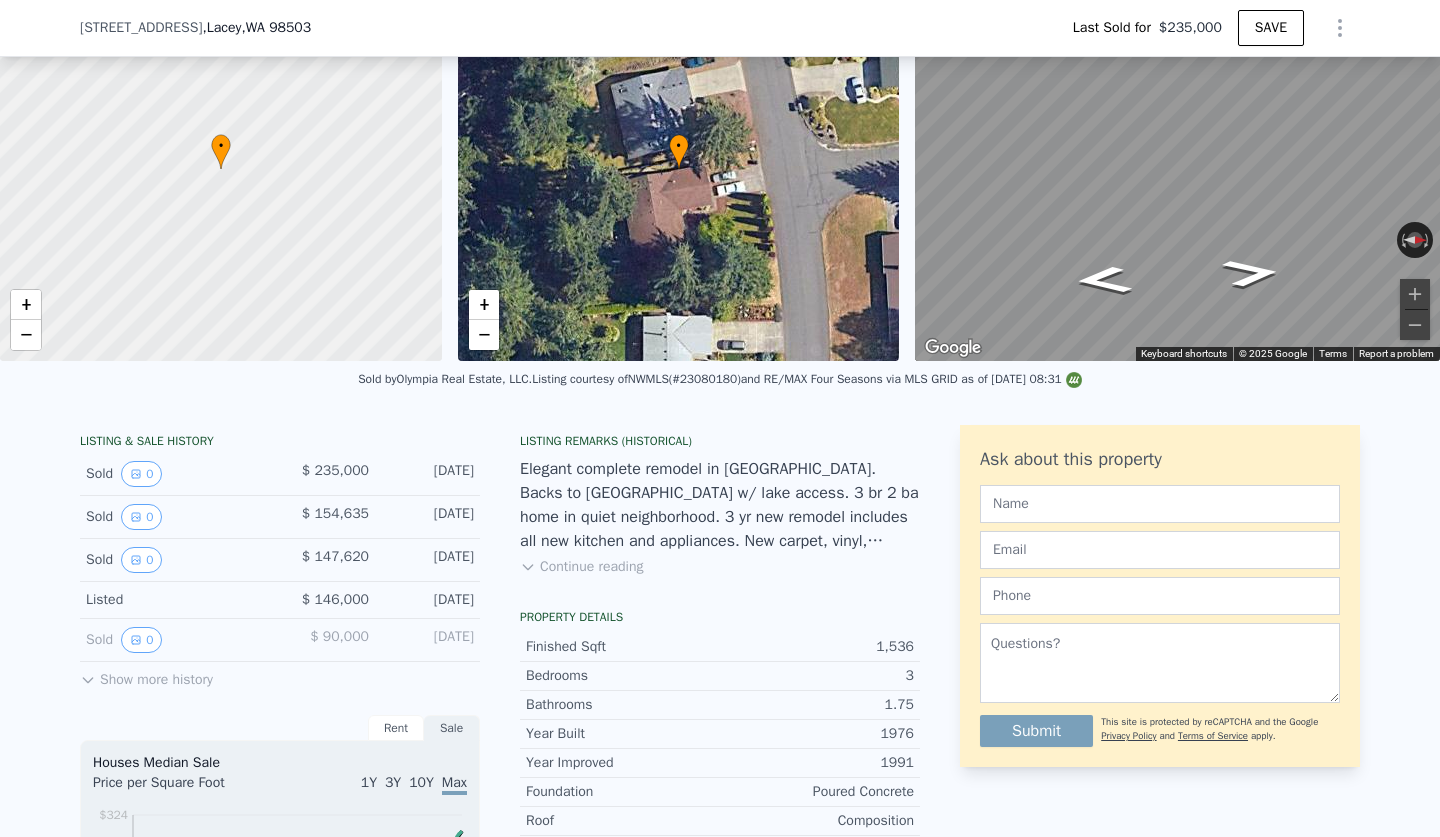 scroll, scrollTop: 387, scrollLeft: 0, axis: vertical 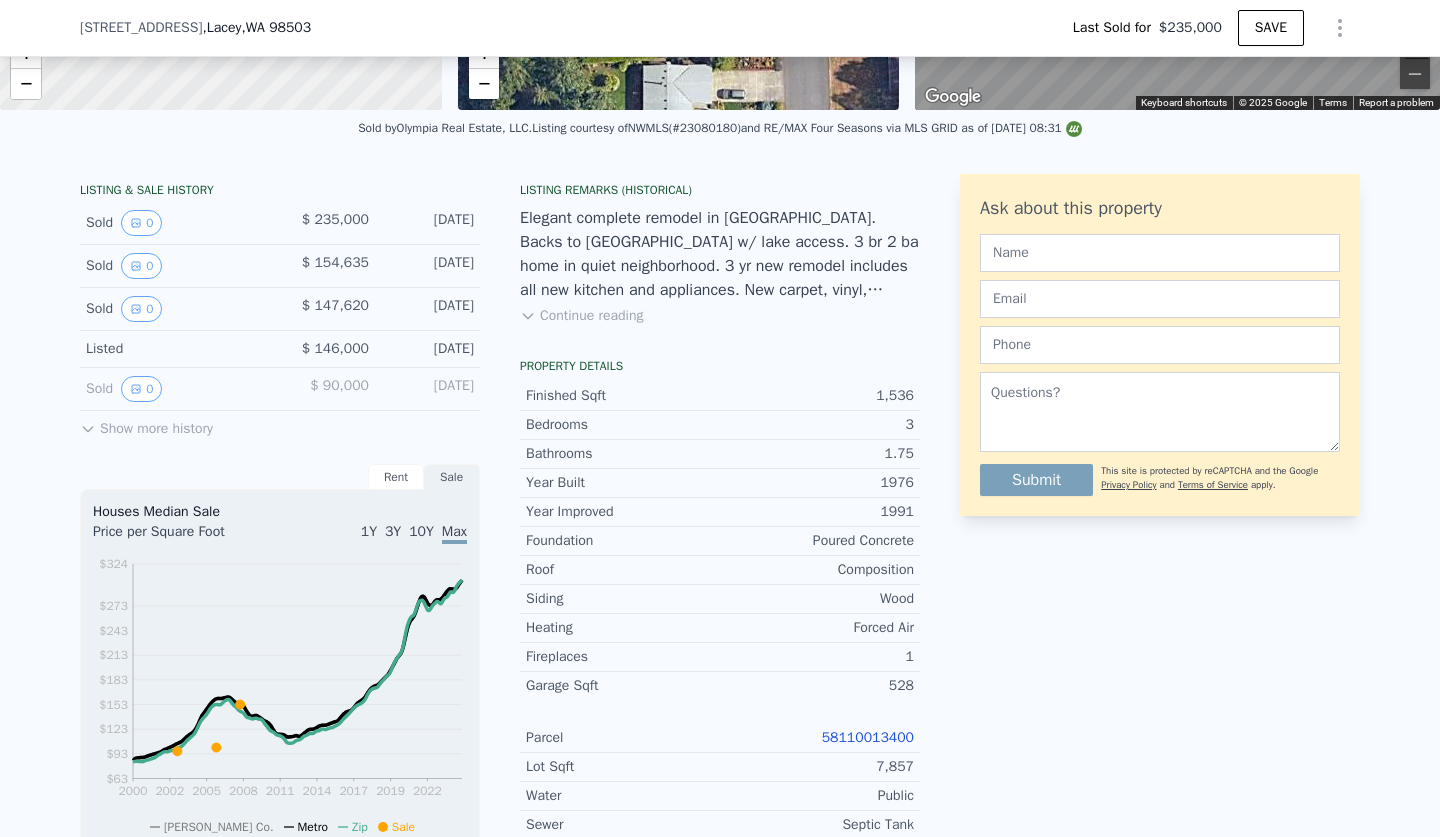 click on "58110013400" at bounding box center [868, 737] 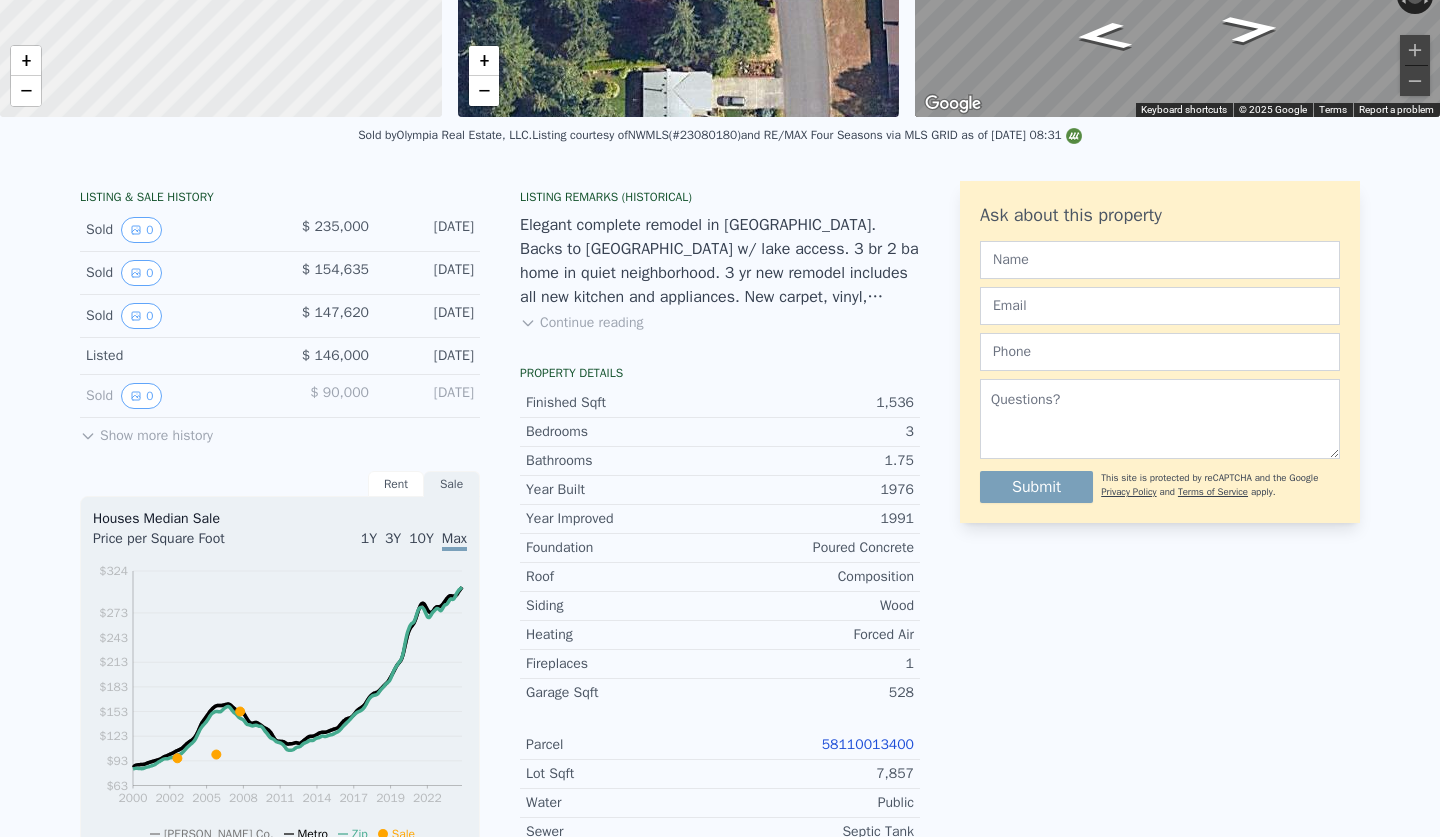 scroll, scrollTop: 0, scrollLeft: 0, axis: both 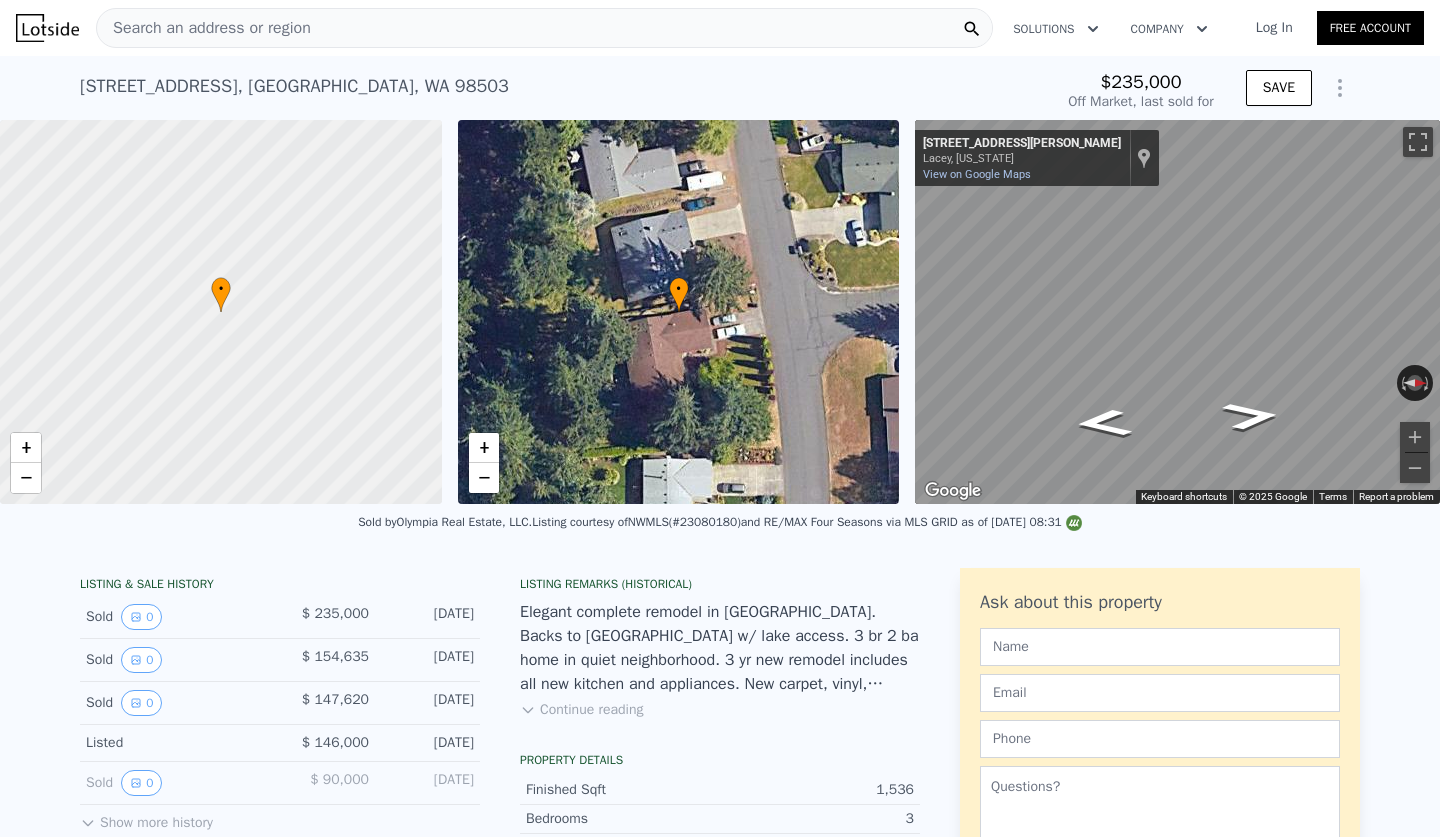 click on "Search an address or region" at bounding box center (544, 28) 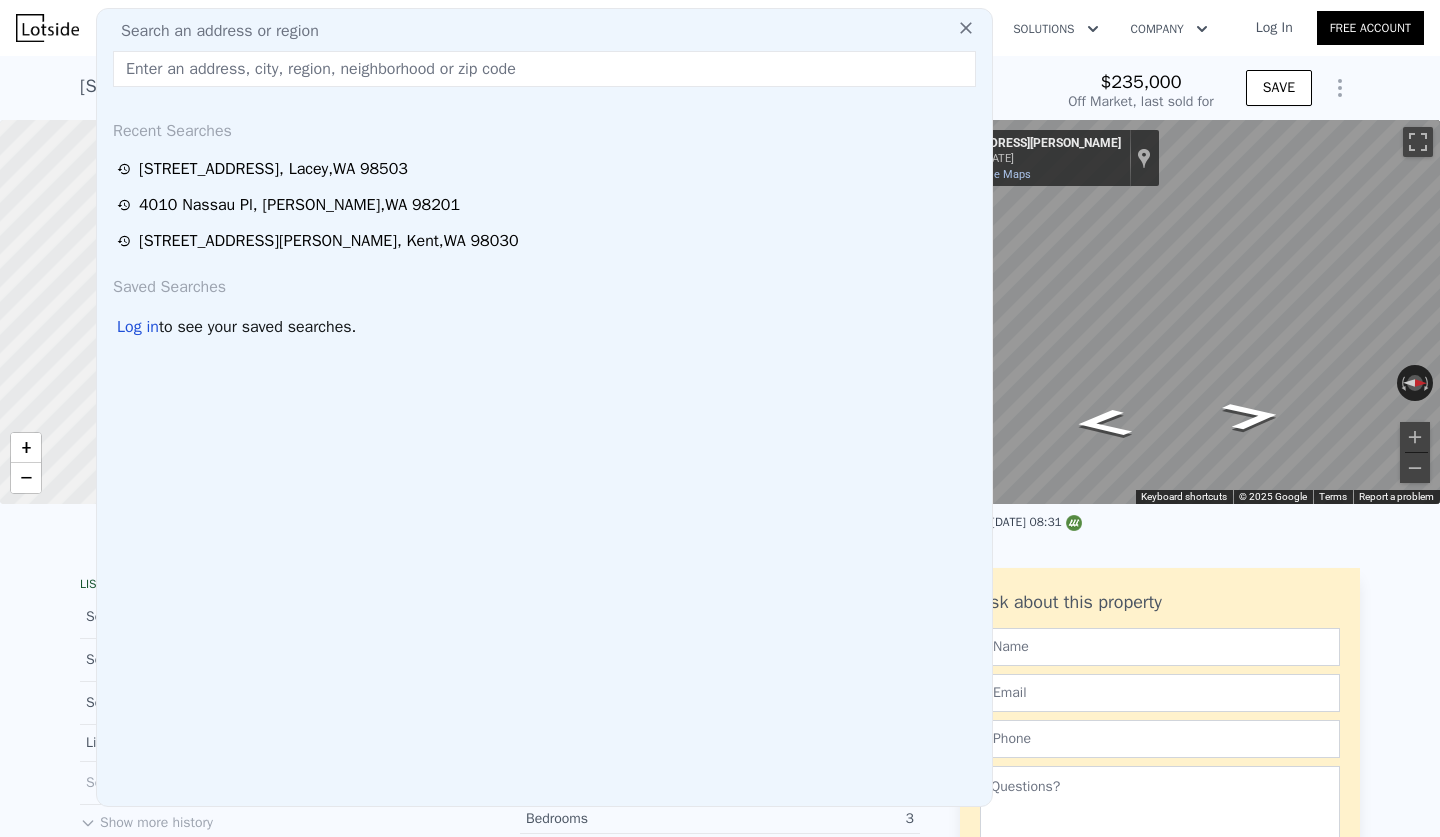 click at bounding box center [544, 69] 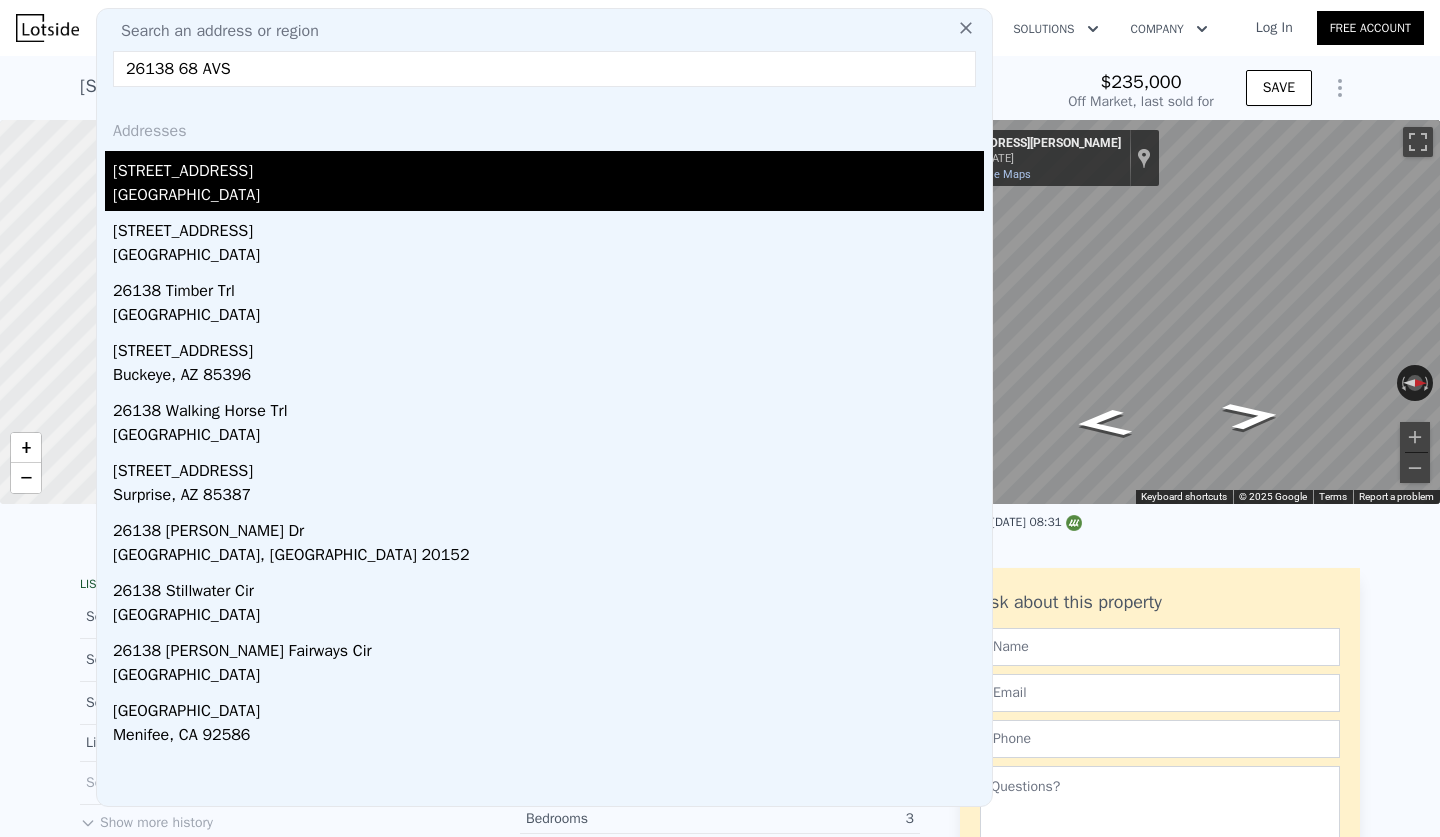 type on "26138 68 AVS" 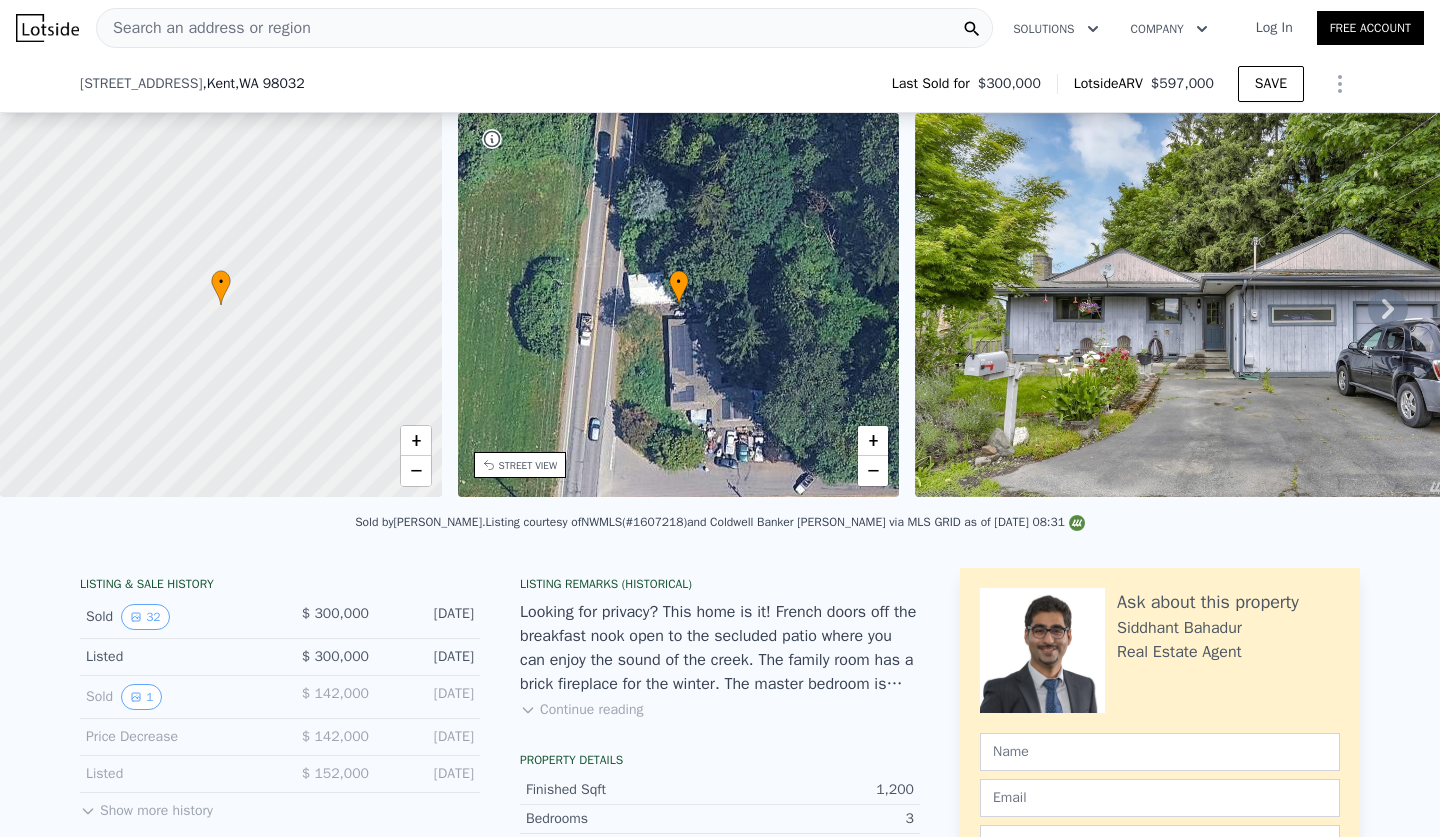 scroll, scrollTop: 510, scrollLeft: 0, axis: vertical 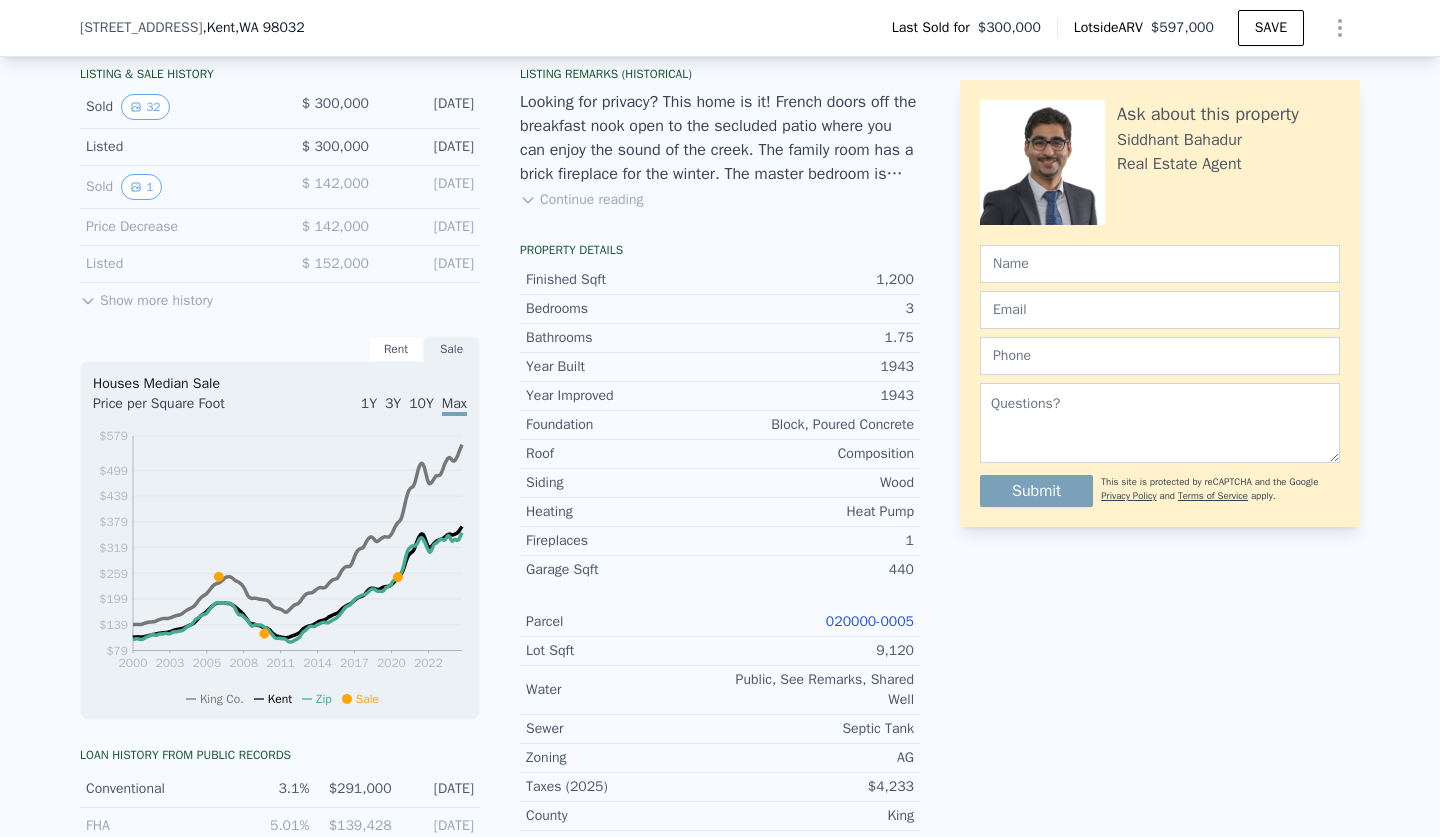 click on "020000-0005" at bounding box center (870, 621) 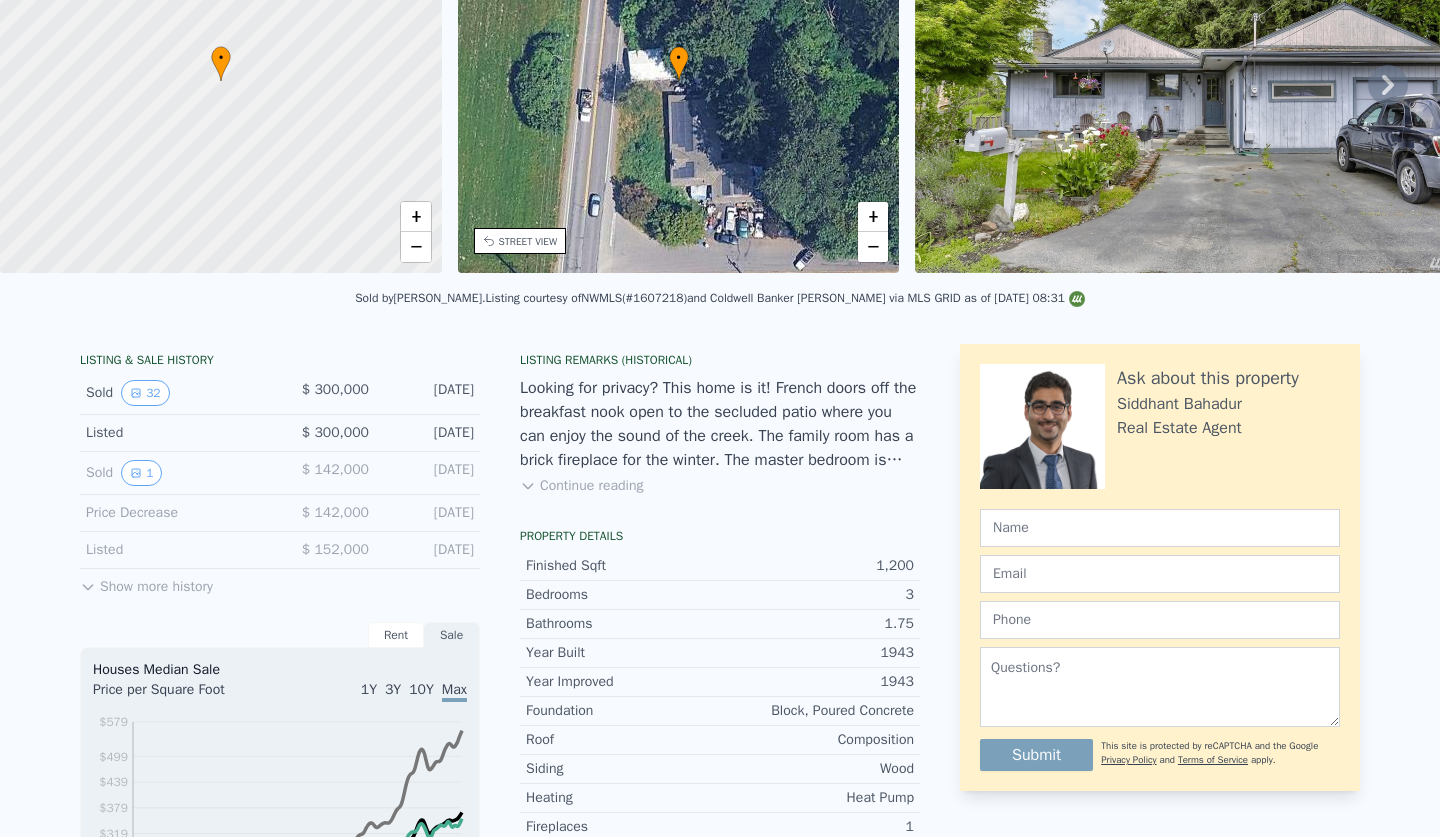 scroll, scrollTop: 0, scrollLeft: 0, axis: both 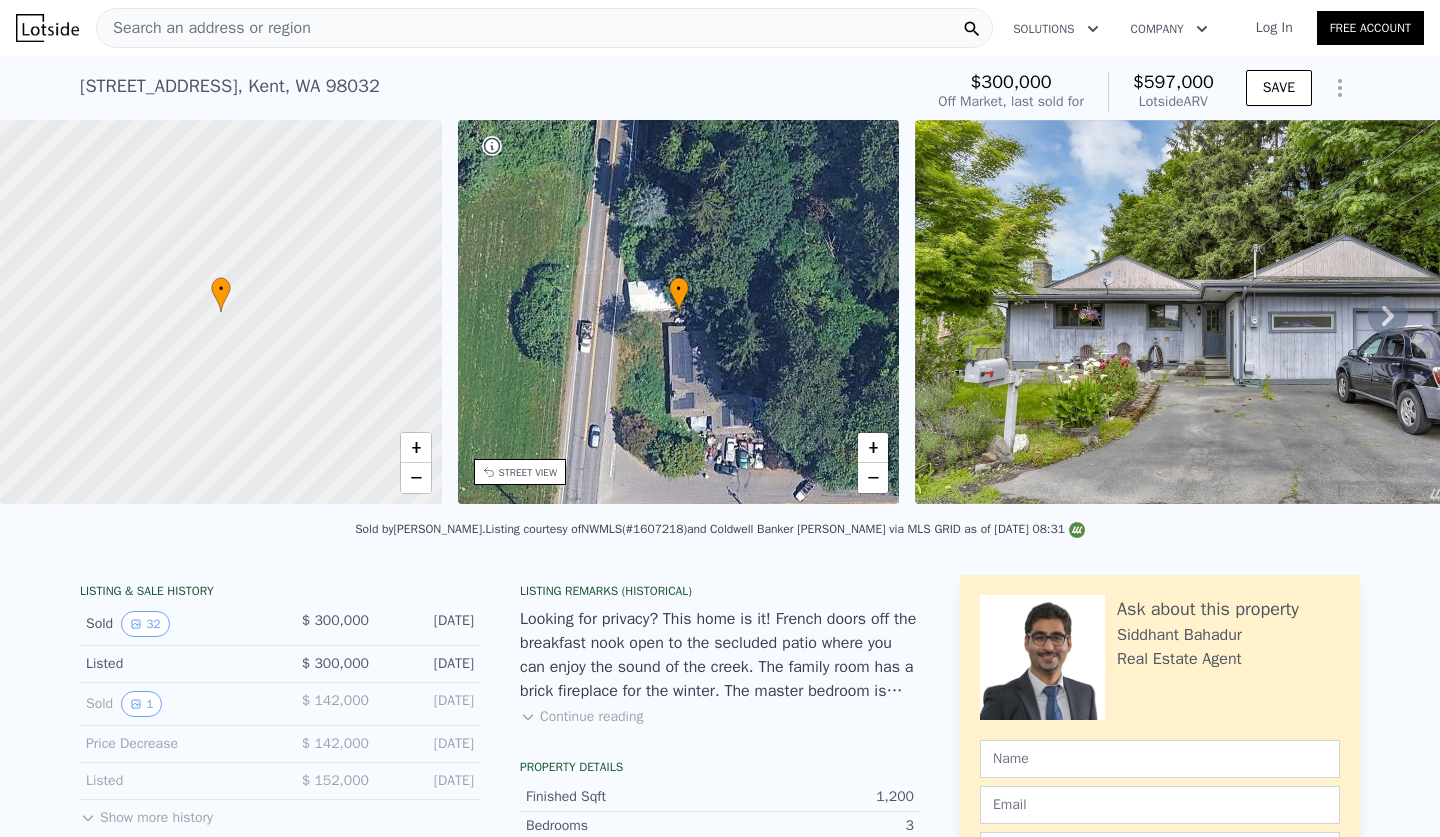 click on "Search an address or region" at bounding box center (204, 28) 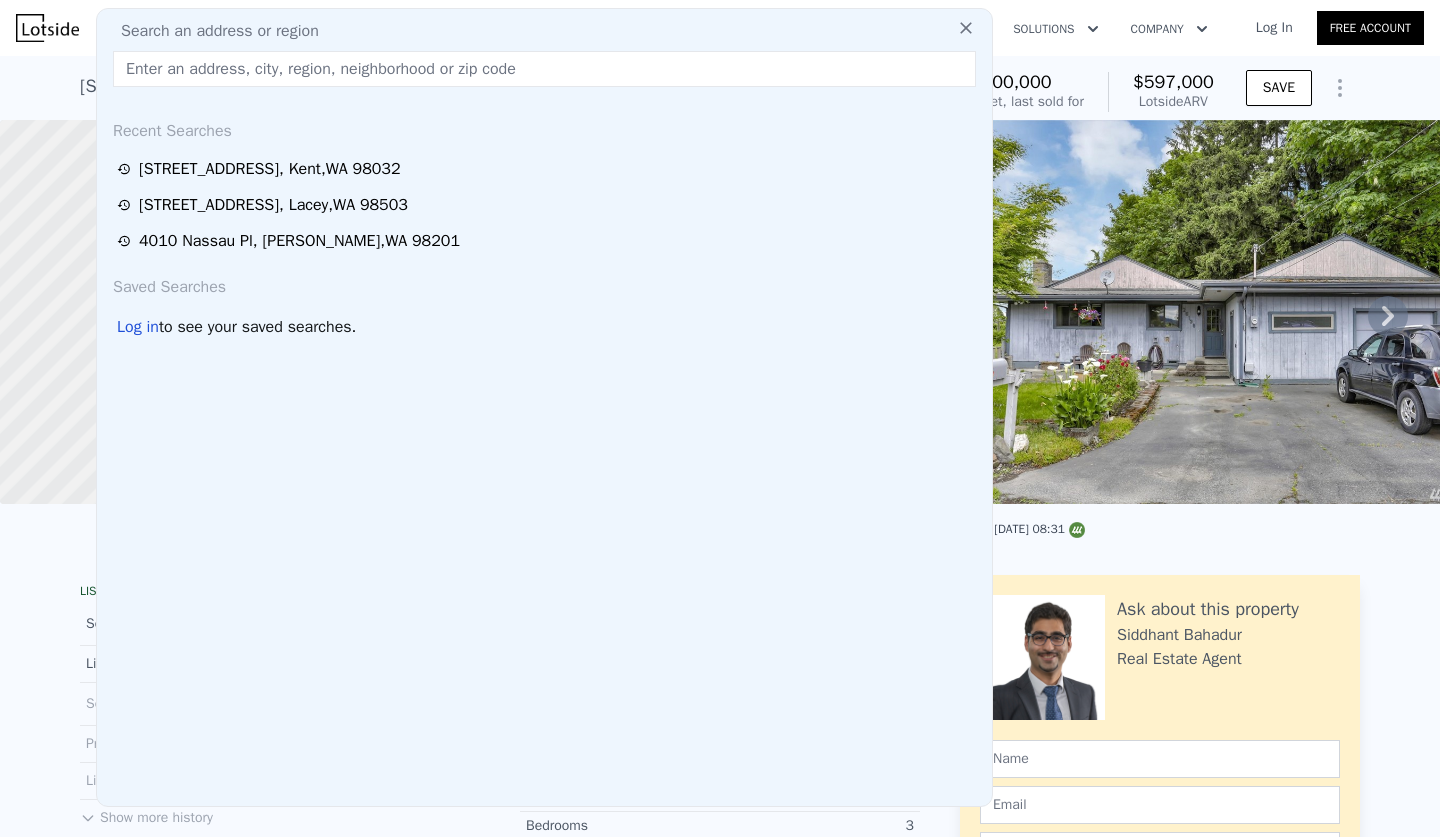 type on "[STREET_ADDRESS]" 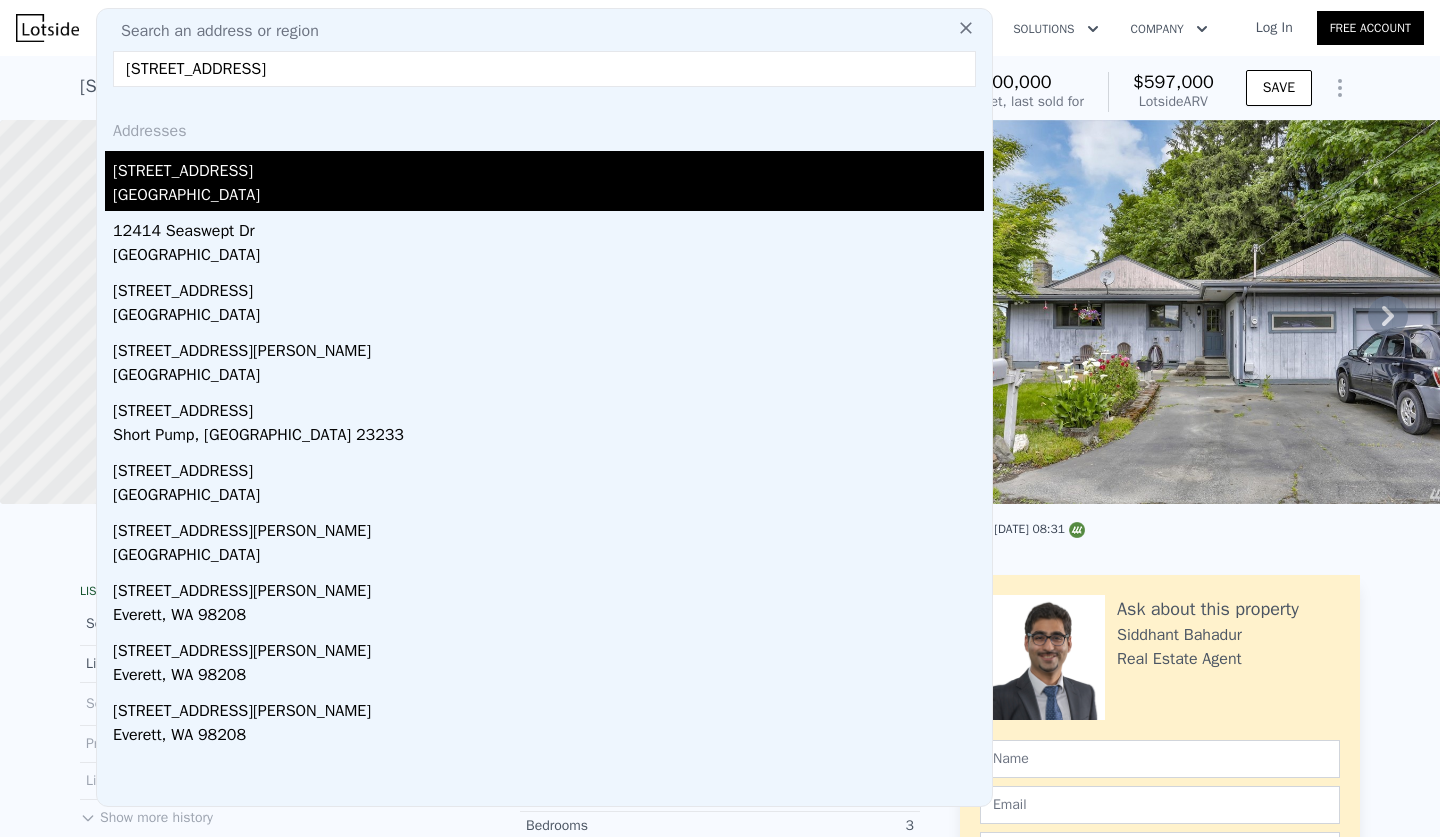 click on "[GEOGRAPHIC_DATA]" at bounding box center [548, 197] 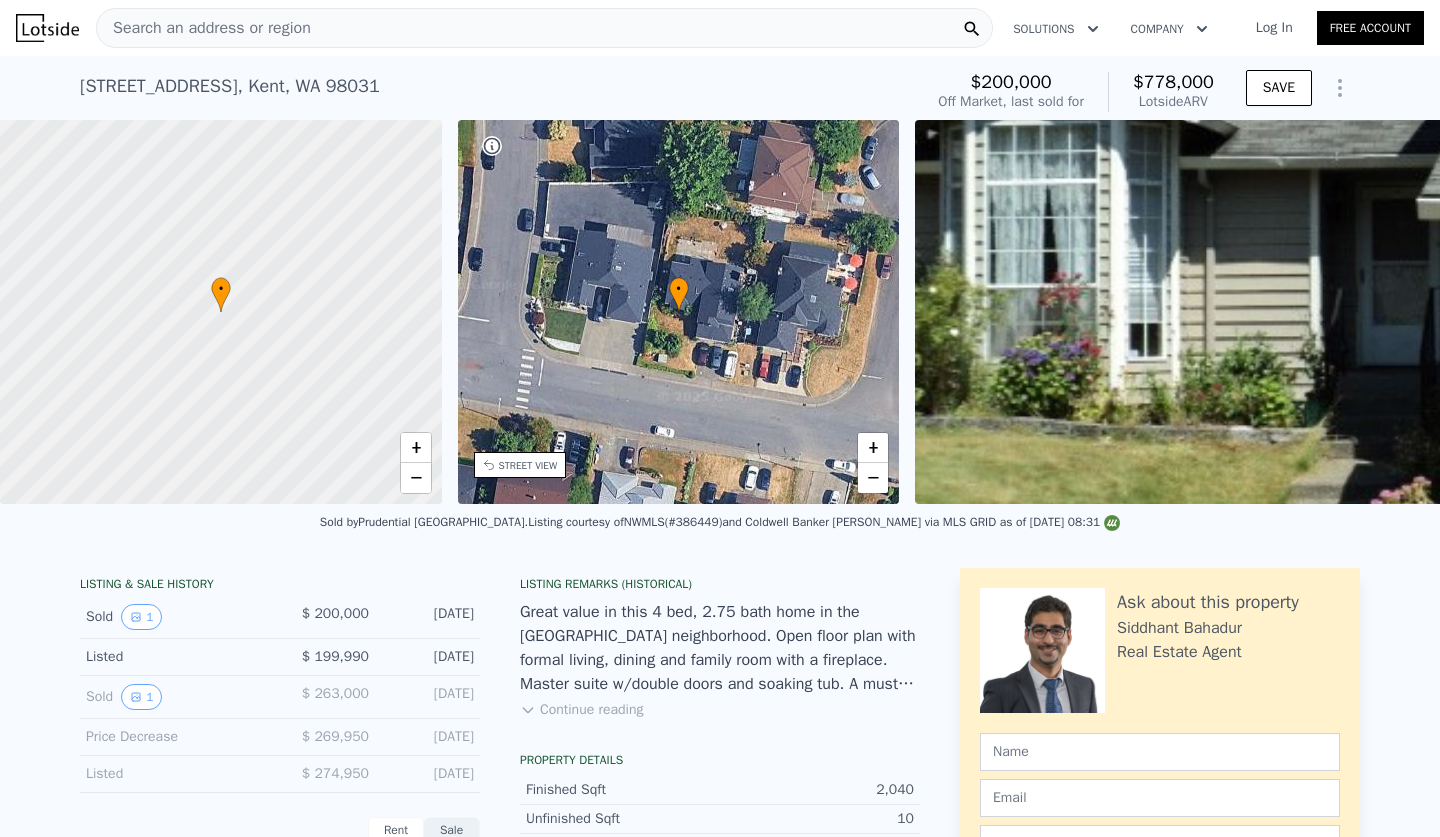 scroll, scrollTop: 343, scrollLeft: 0, axis: vertical 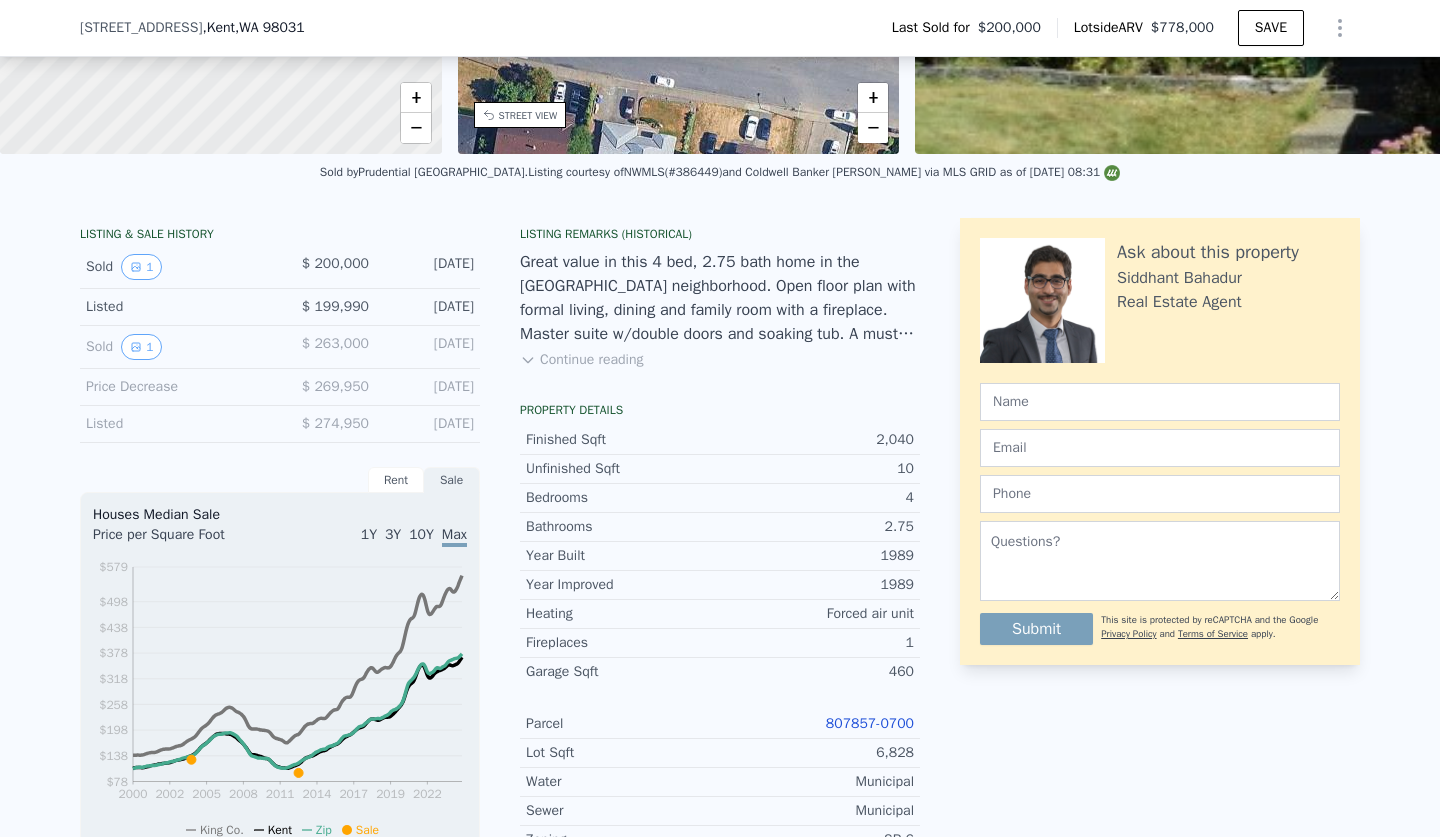 click on "807857-0700" at bounding box center [870, 723] 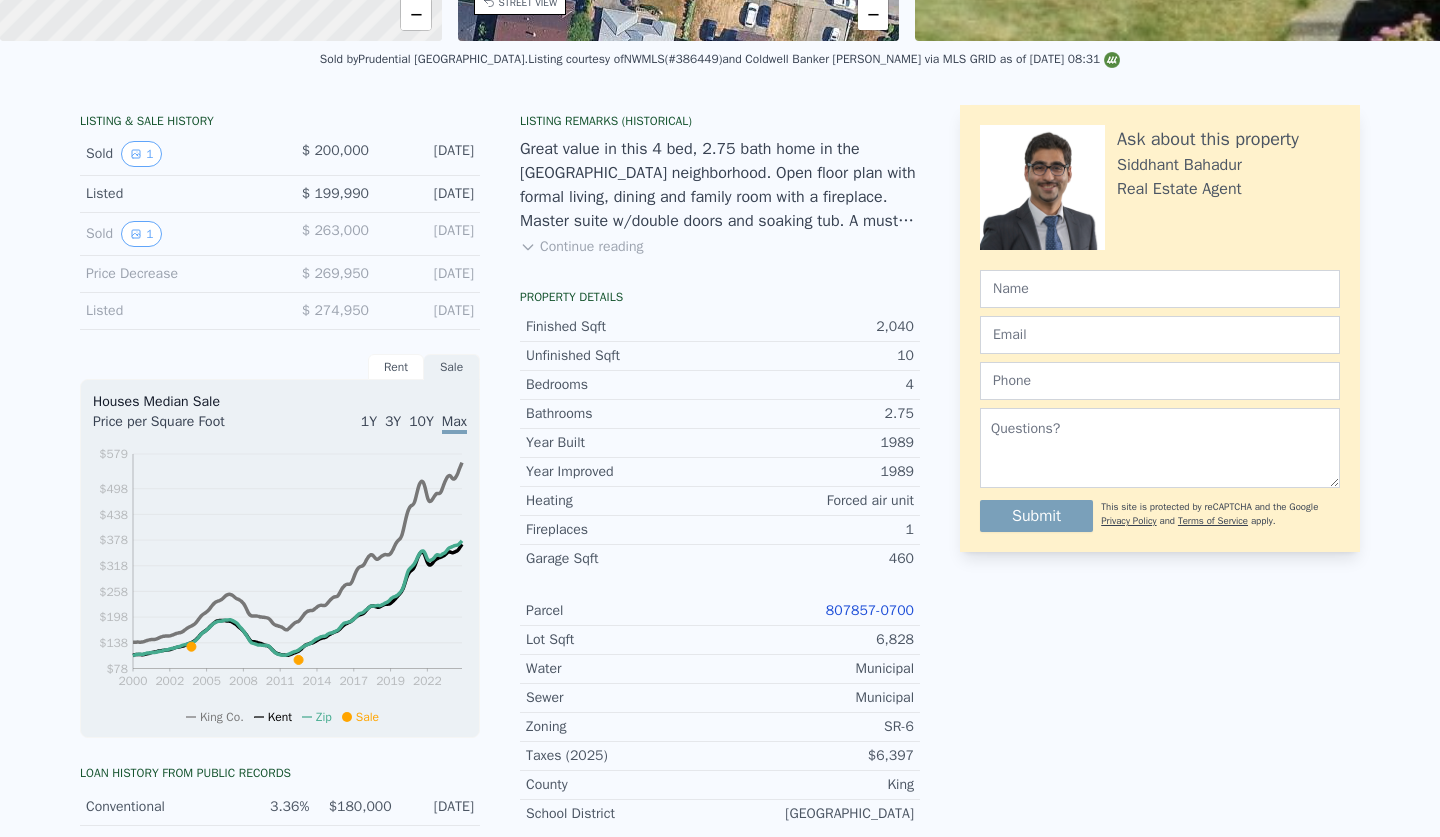 click on "Search an address or region" at bounding box center [544, -435] 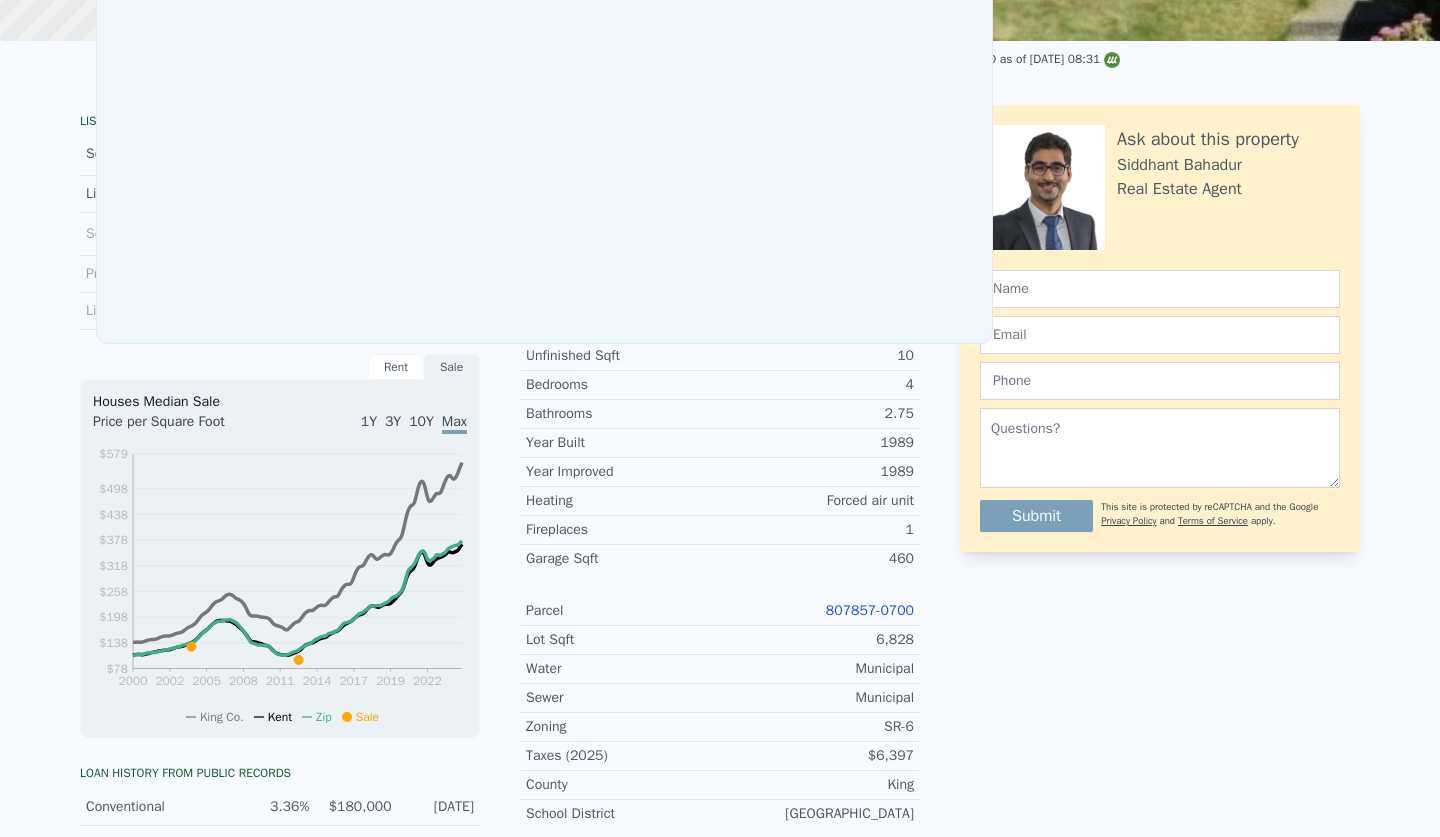 scroll, scrollTop: 0, scrollLeft: 0, axis: both 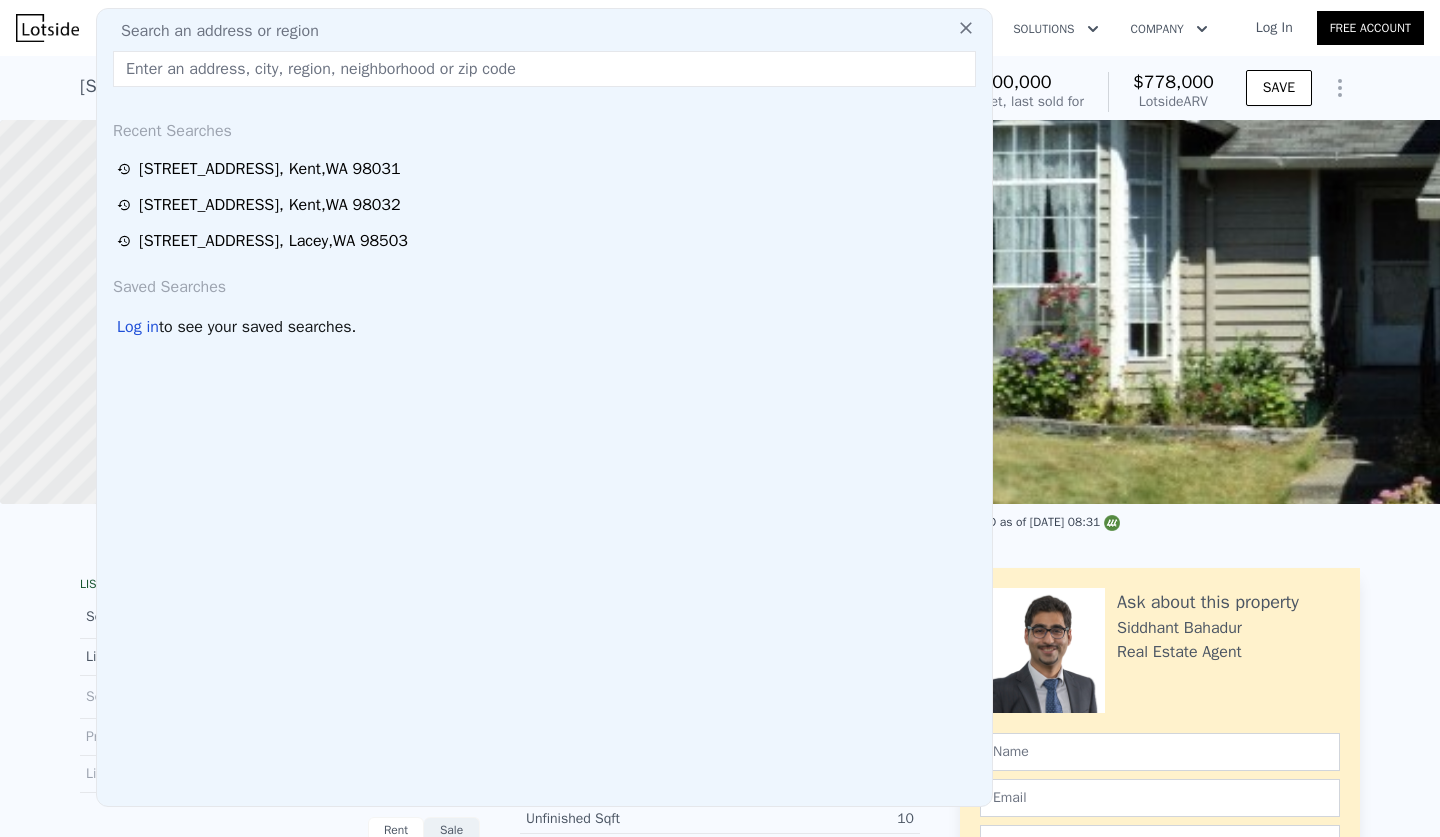 click on "Search an address or region" at bounding box center (212, 31) 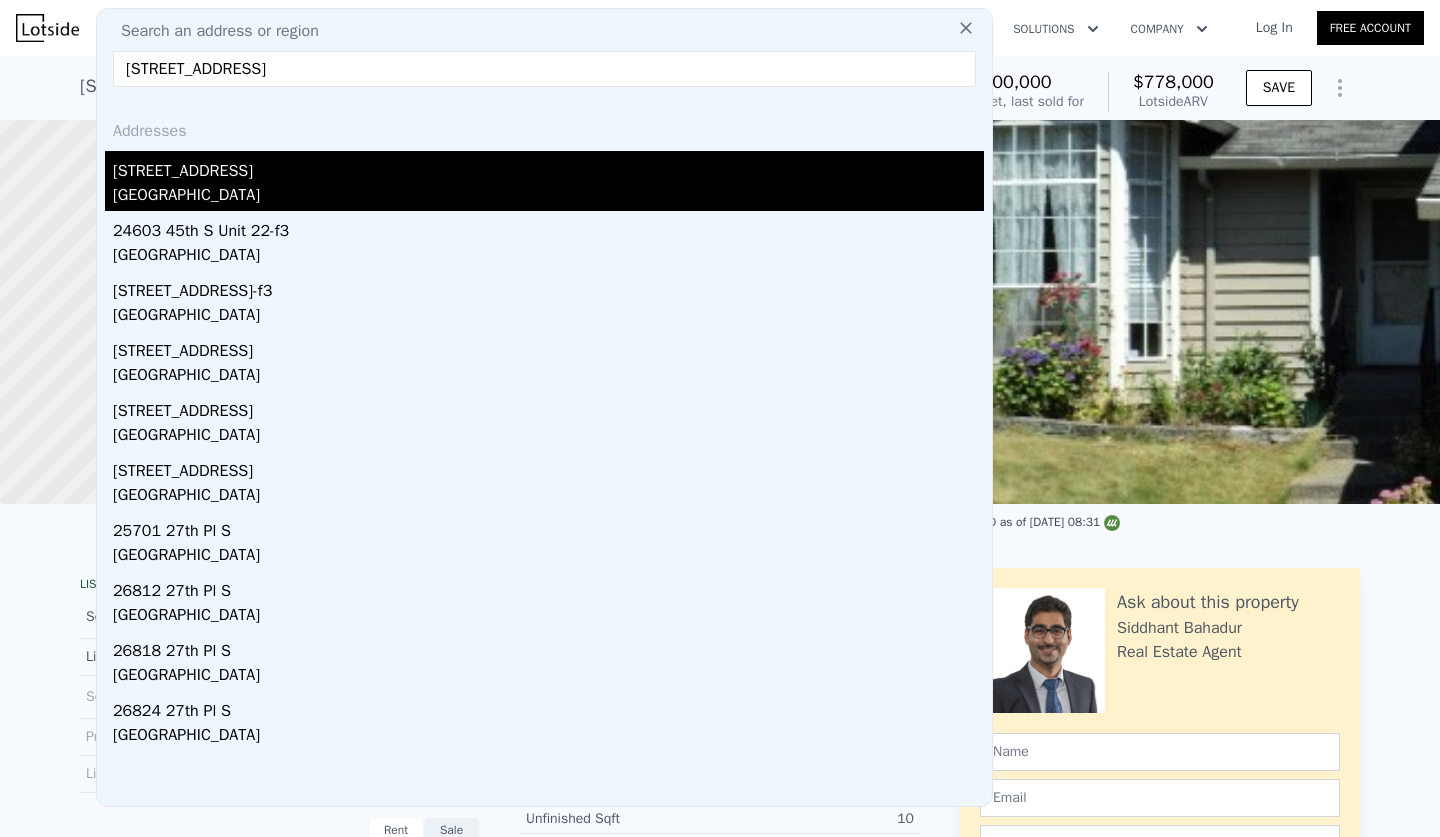 type on "[STREET_ADDRESS]" 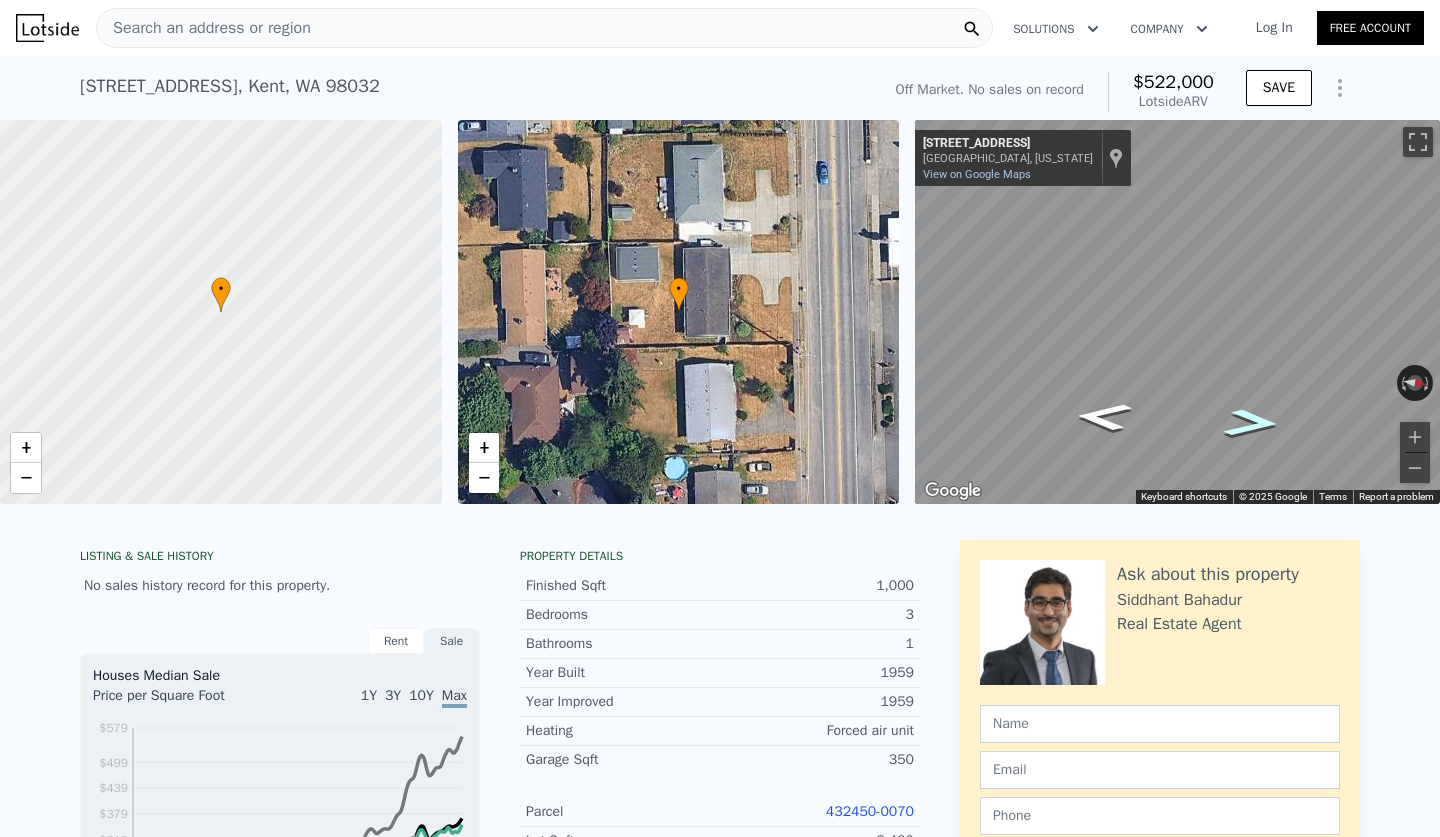 click 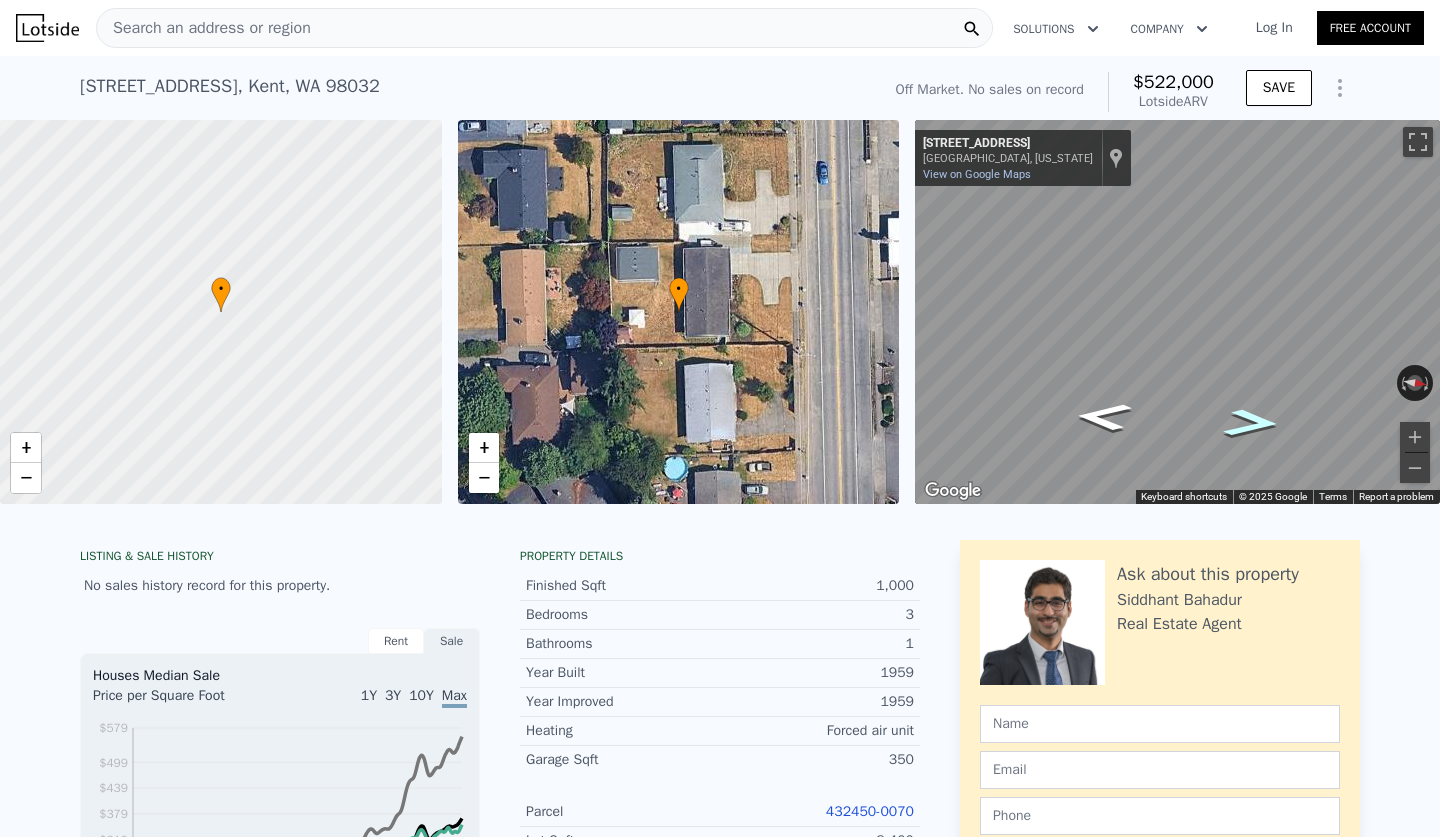 click 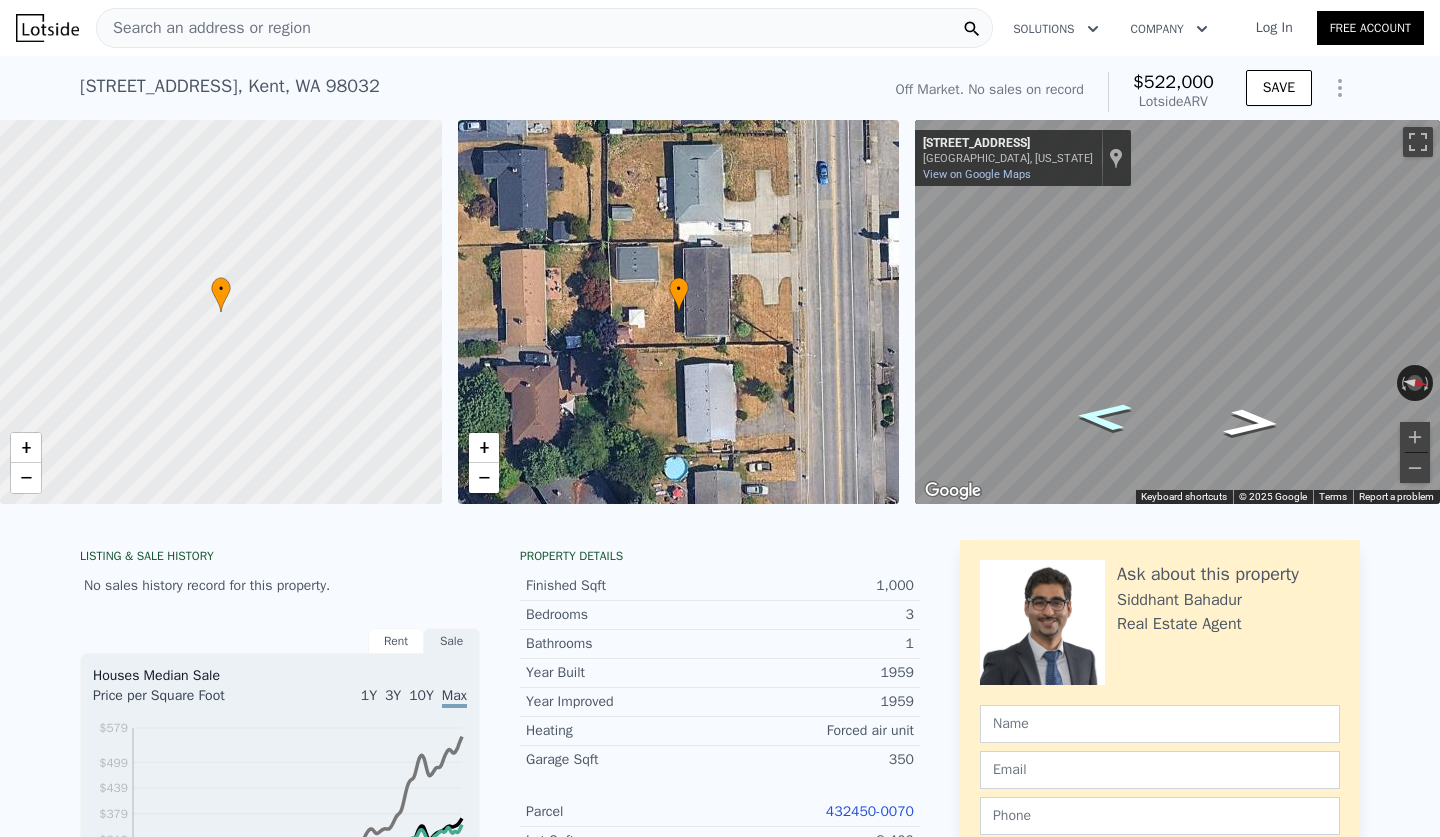 click 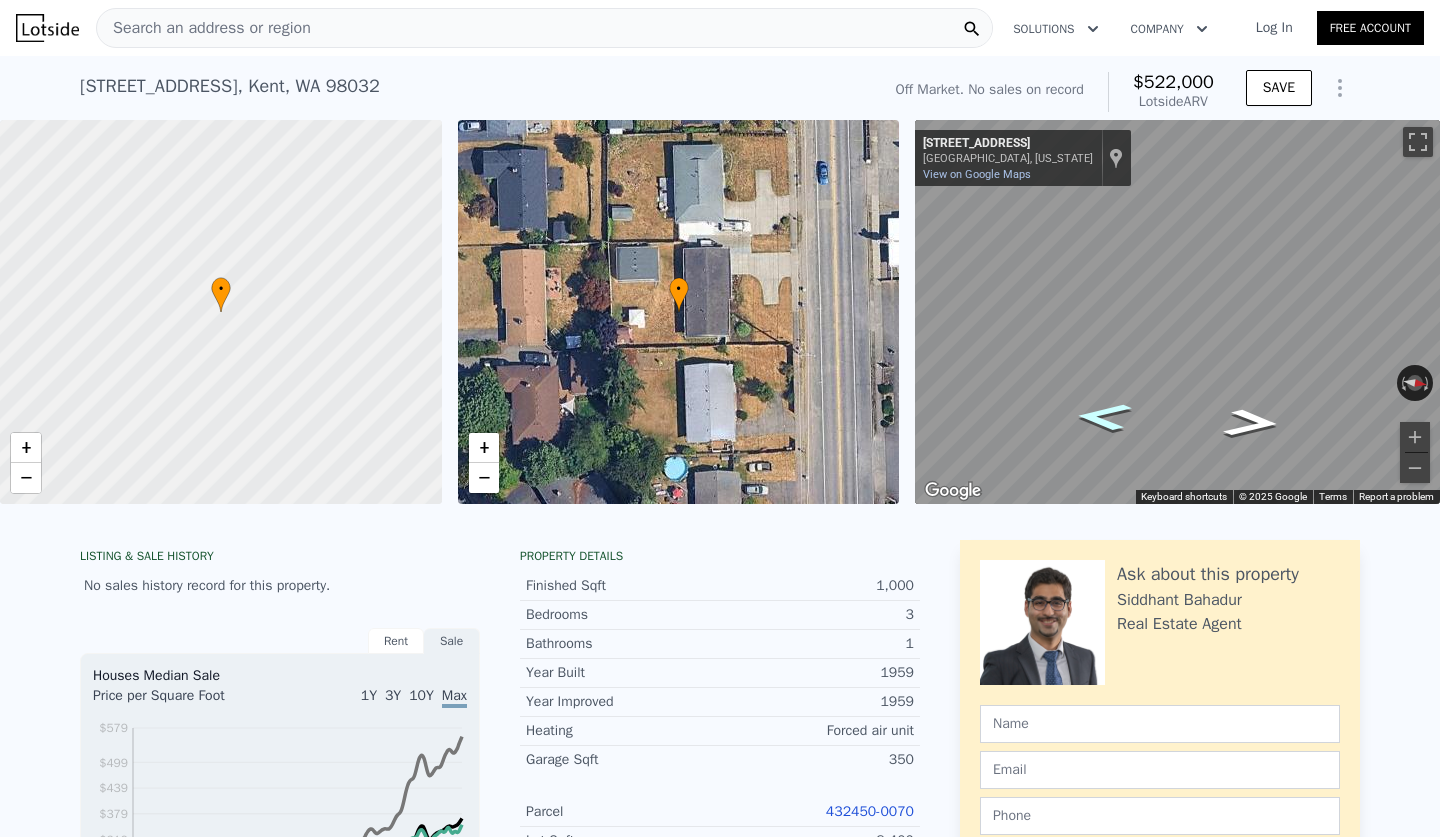 click 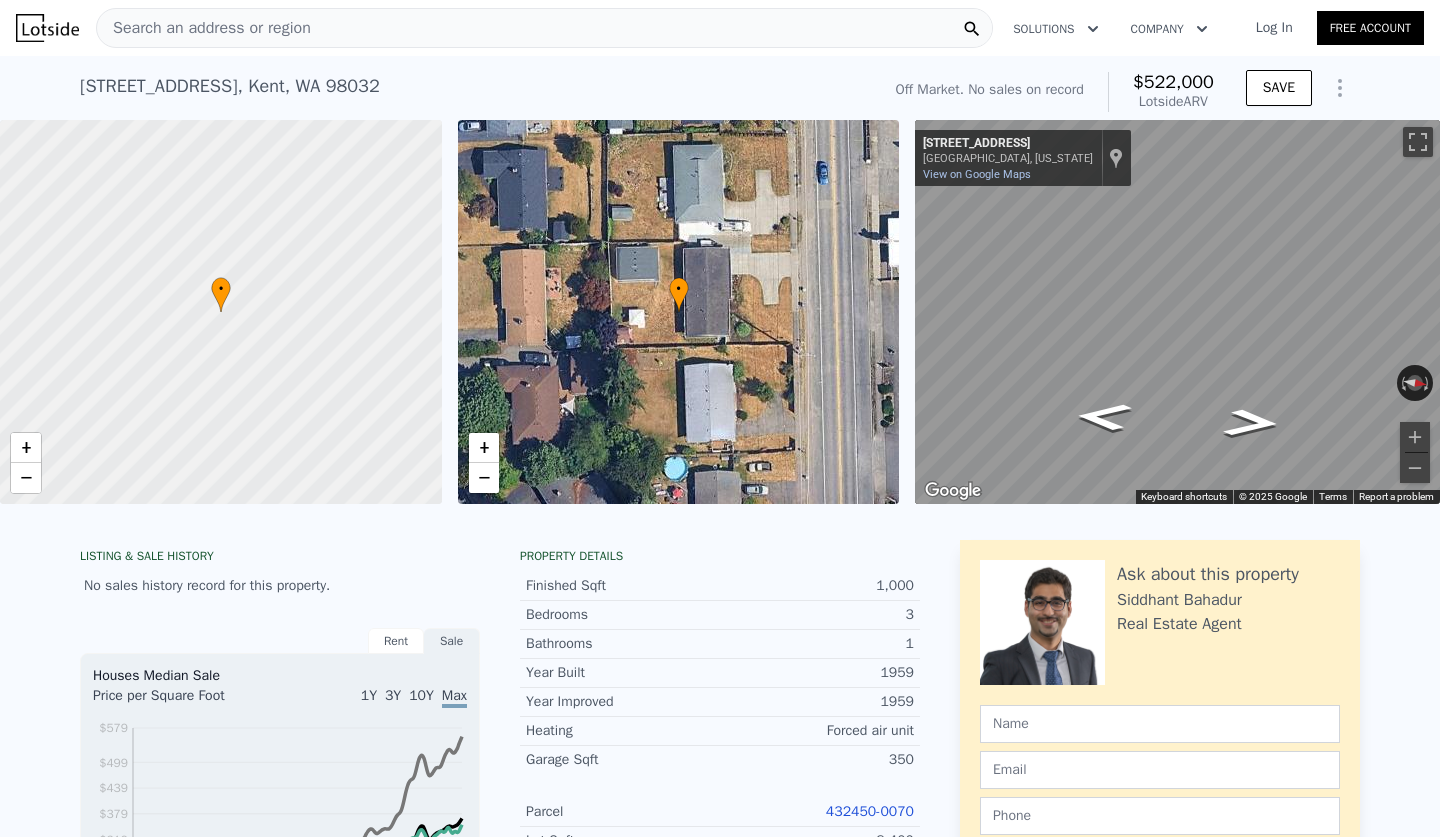 scroll, scrollTop: 106, scrollLeft: 0, axis: vertical 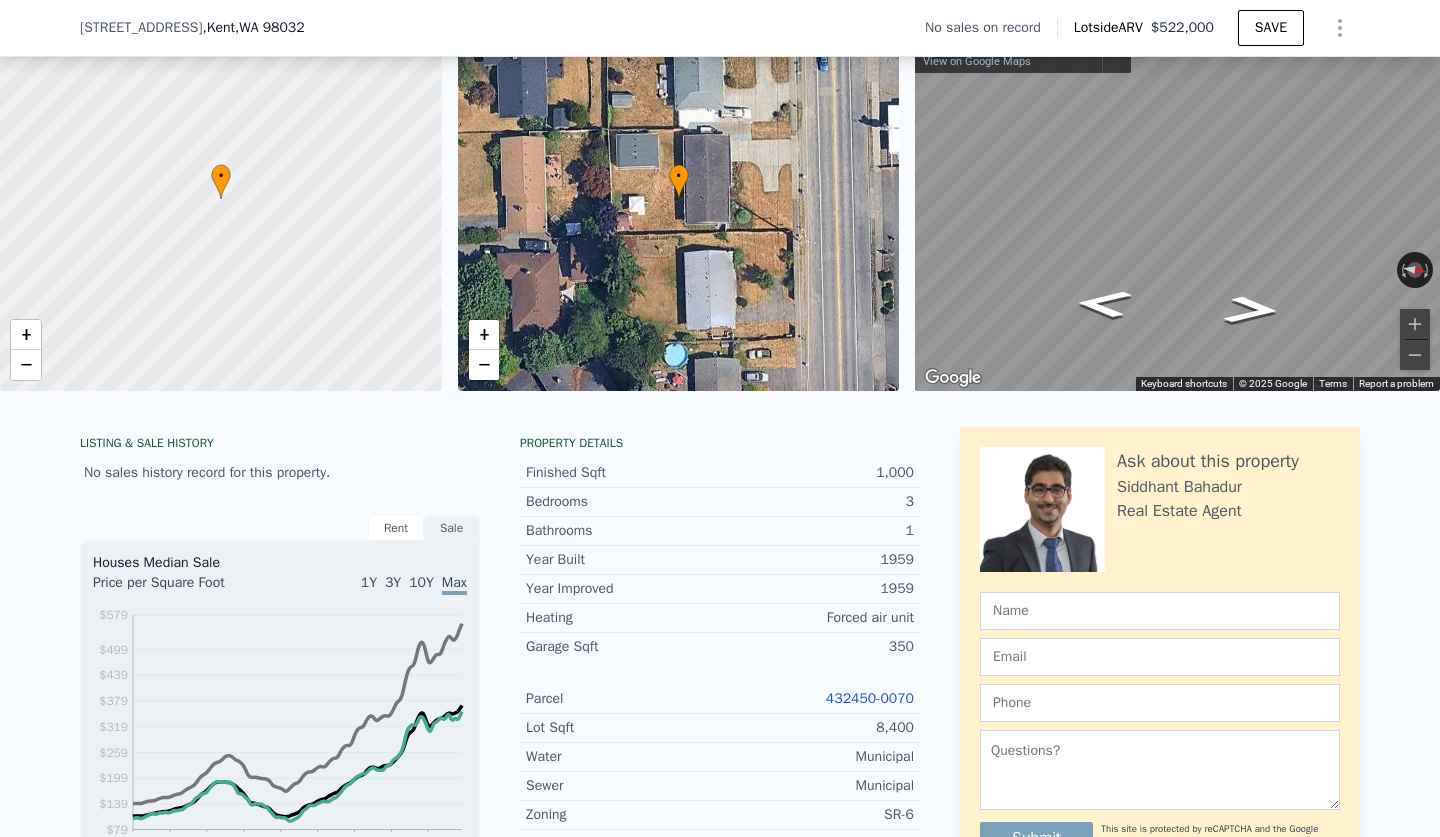 click on "432450-0070" at bounding box center [817, 699] 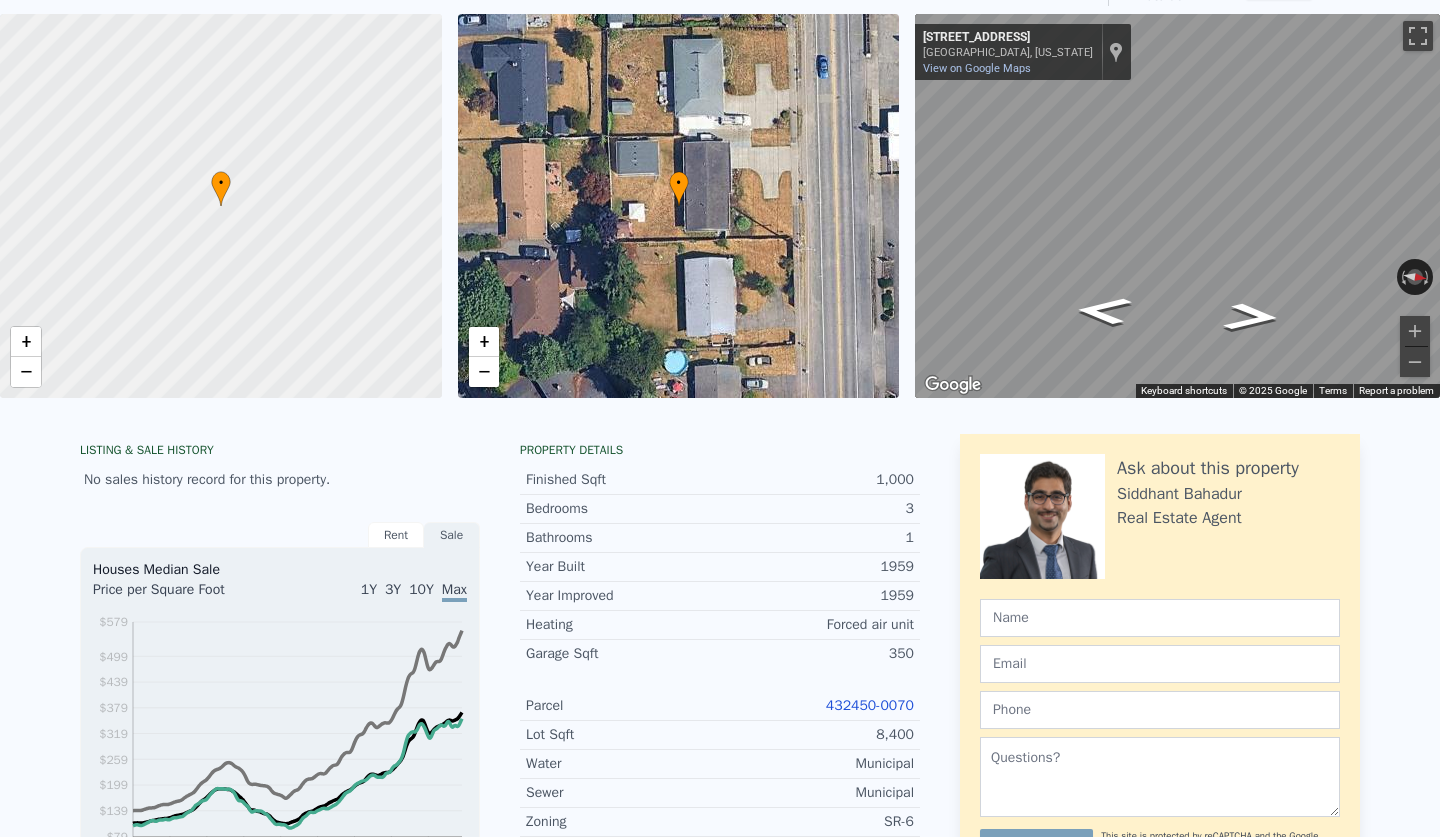 click on "Search an address or region" at bounding box center [544, -78] 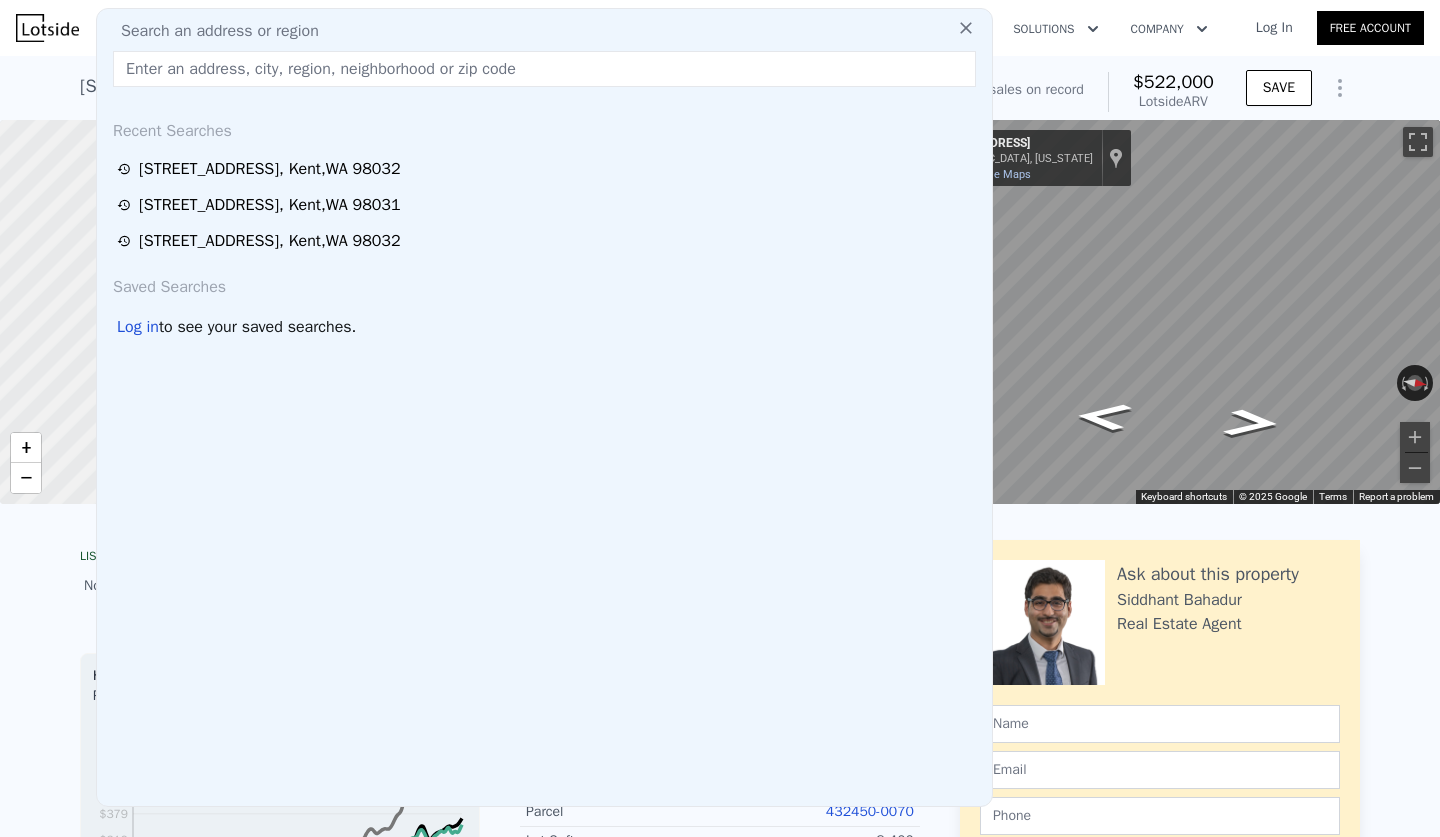 click at bounding box center (544, 69) 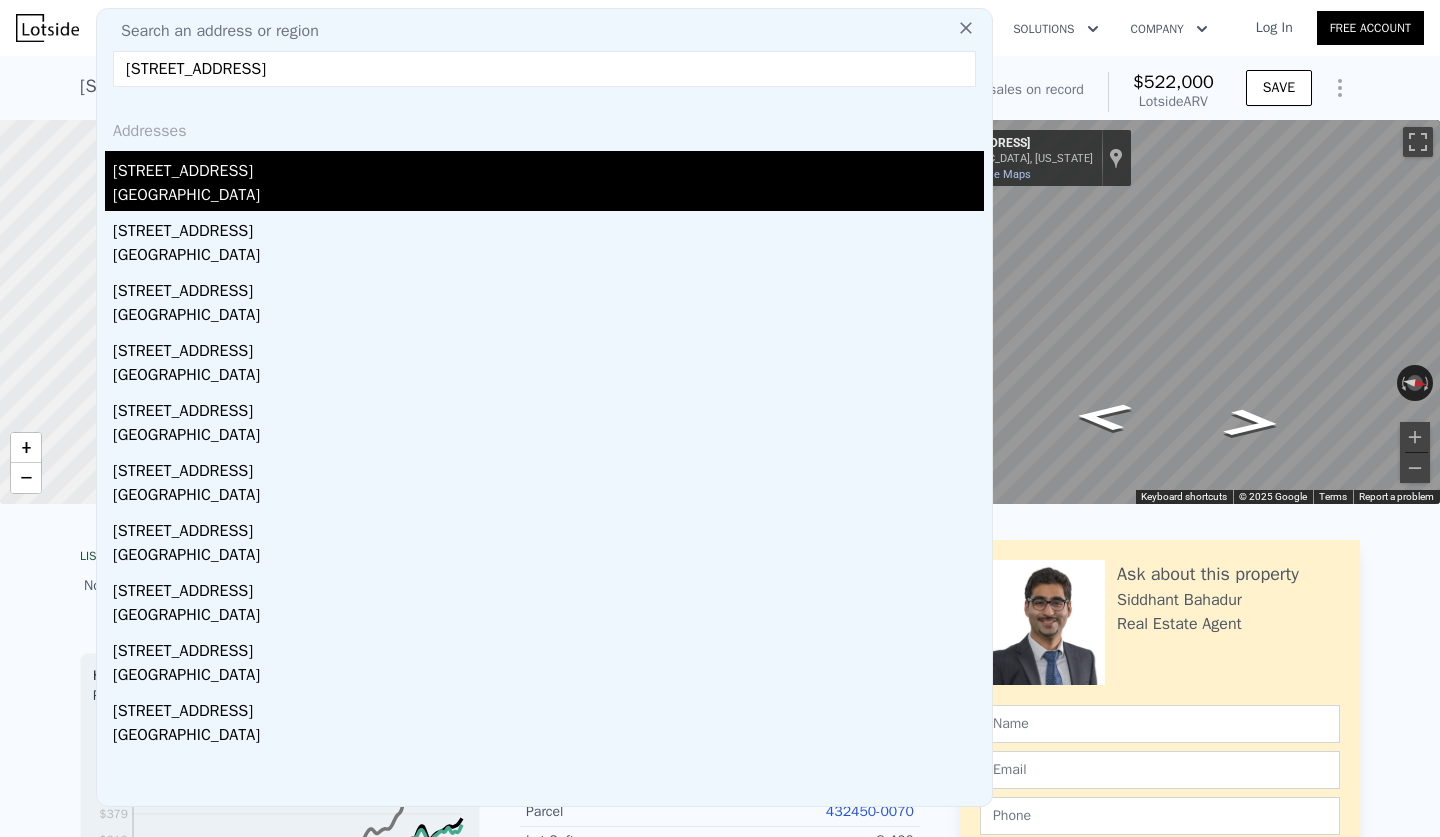 type on "[STREET_ADDRESS]" 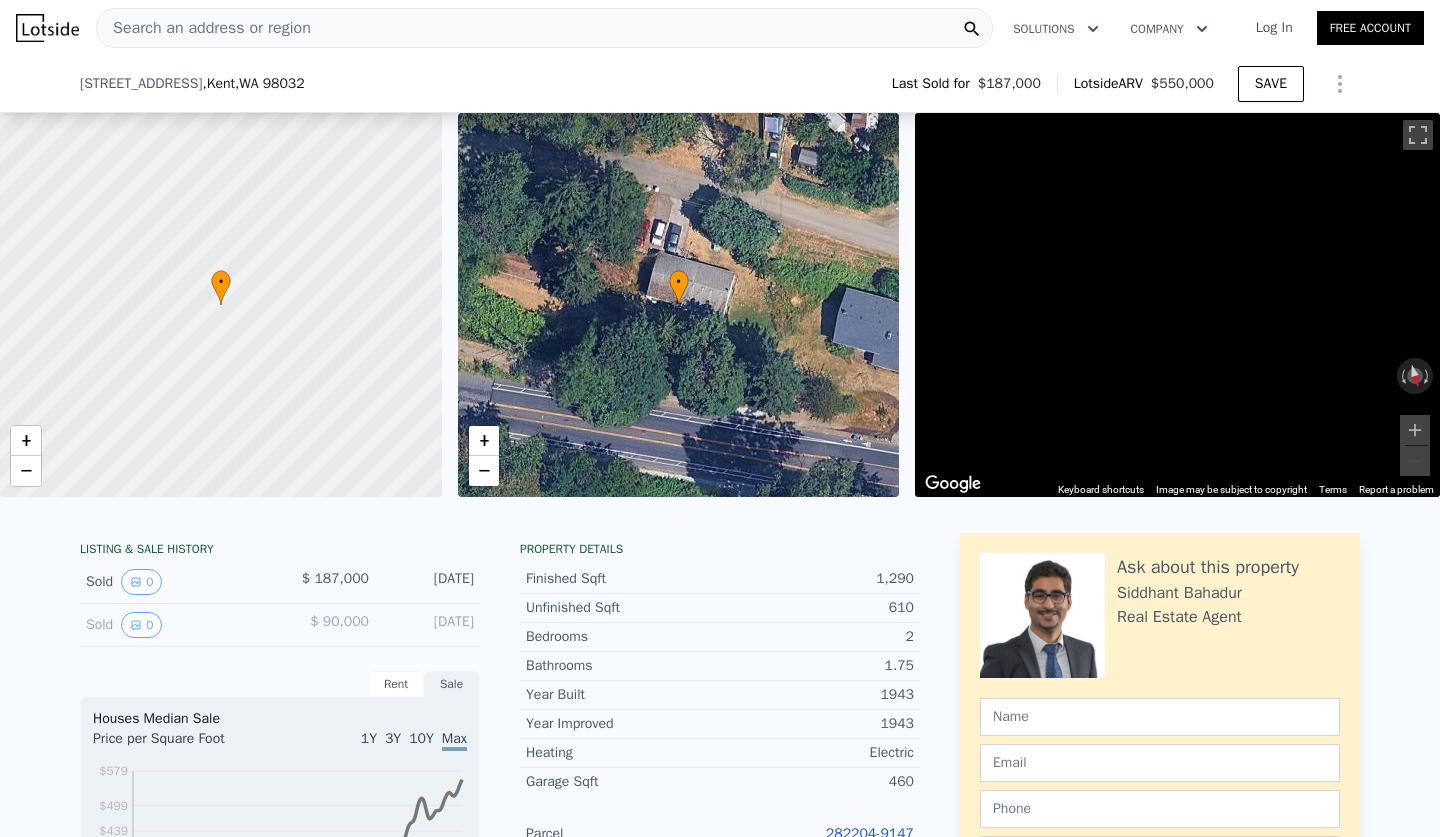 click on "282204-9147" at bounding box center (870, 833) 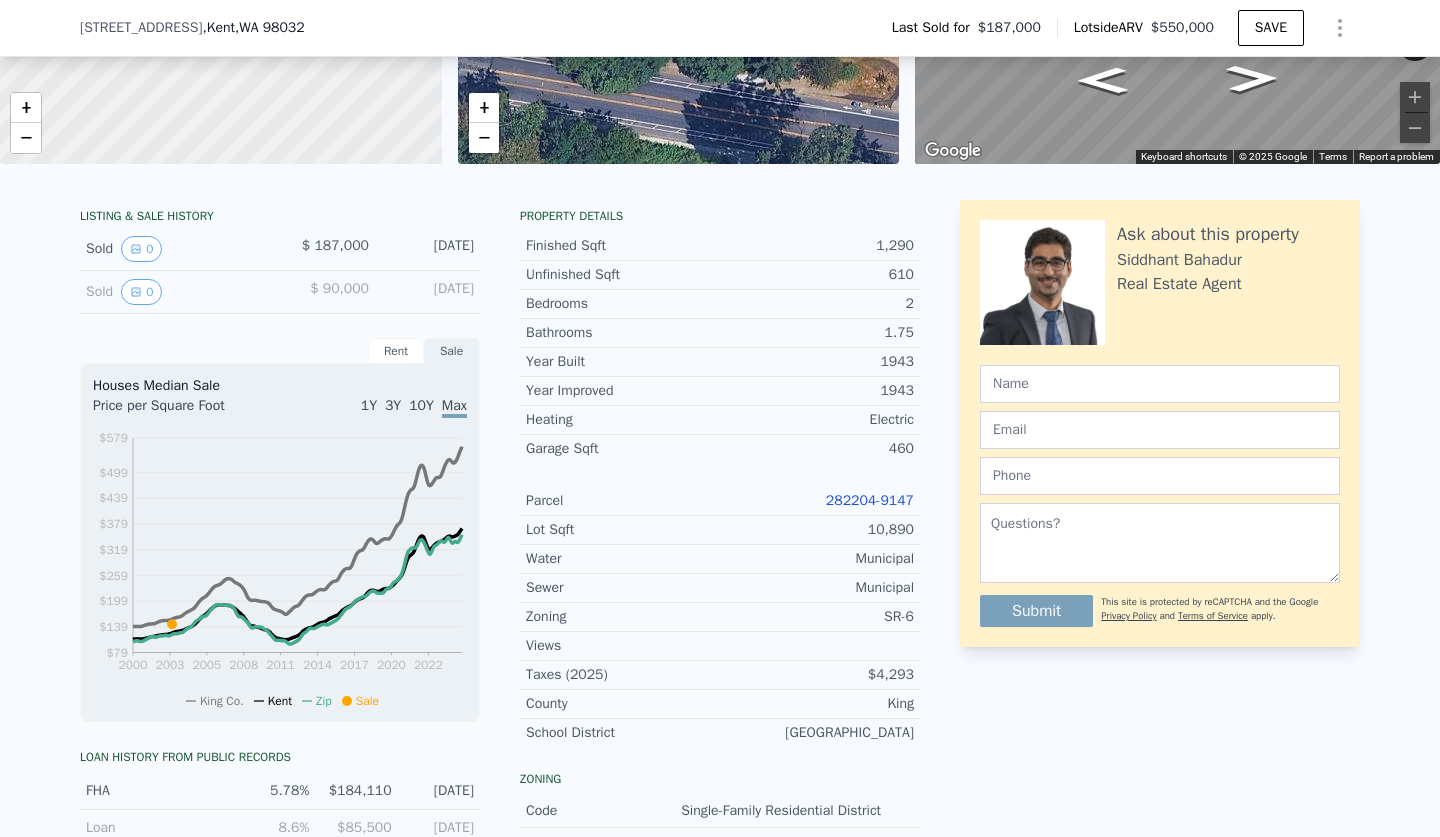scroll, scrollTop: -23, scrollLeft: 0, axis: vertical 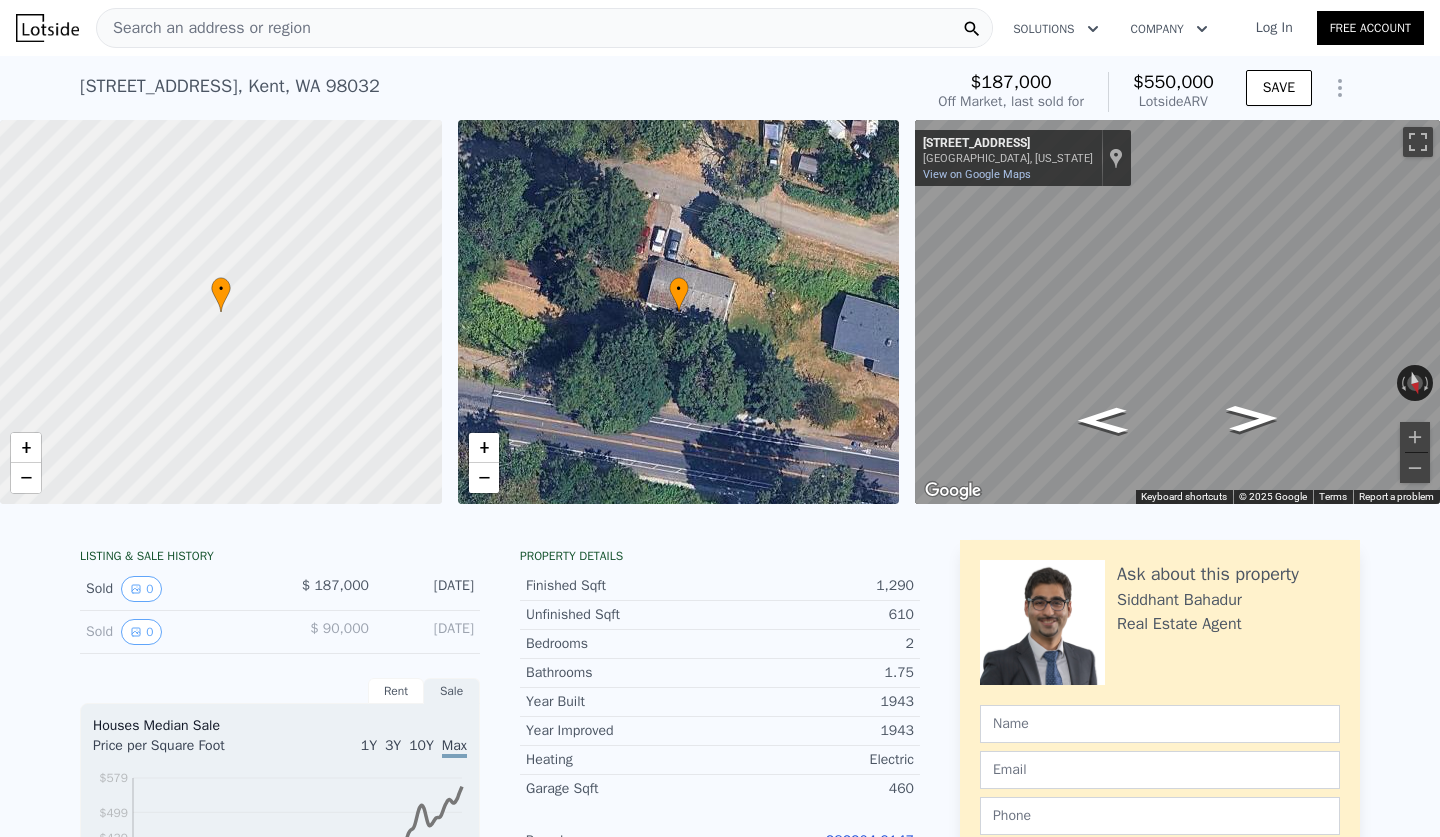 click on "Search an address or region" at bounding box center (204, 28) 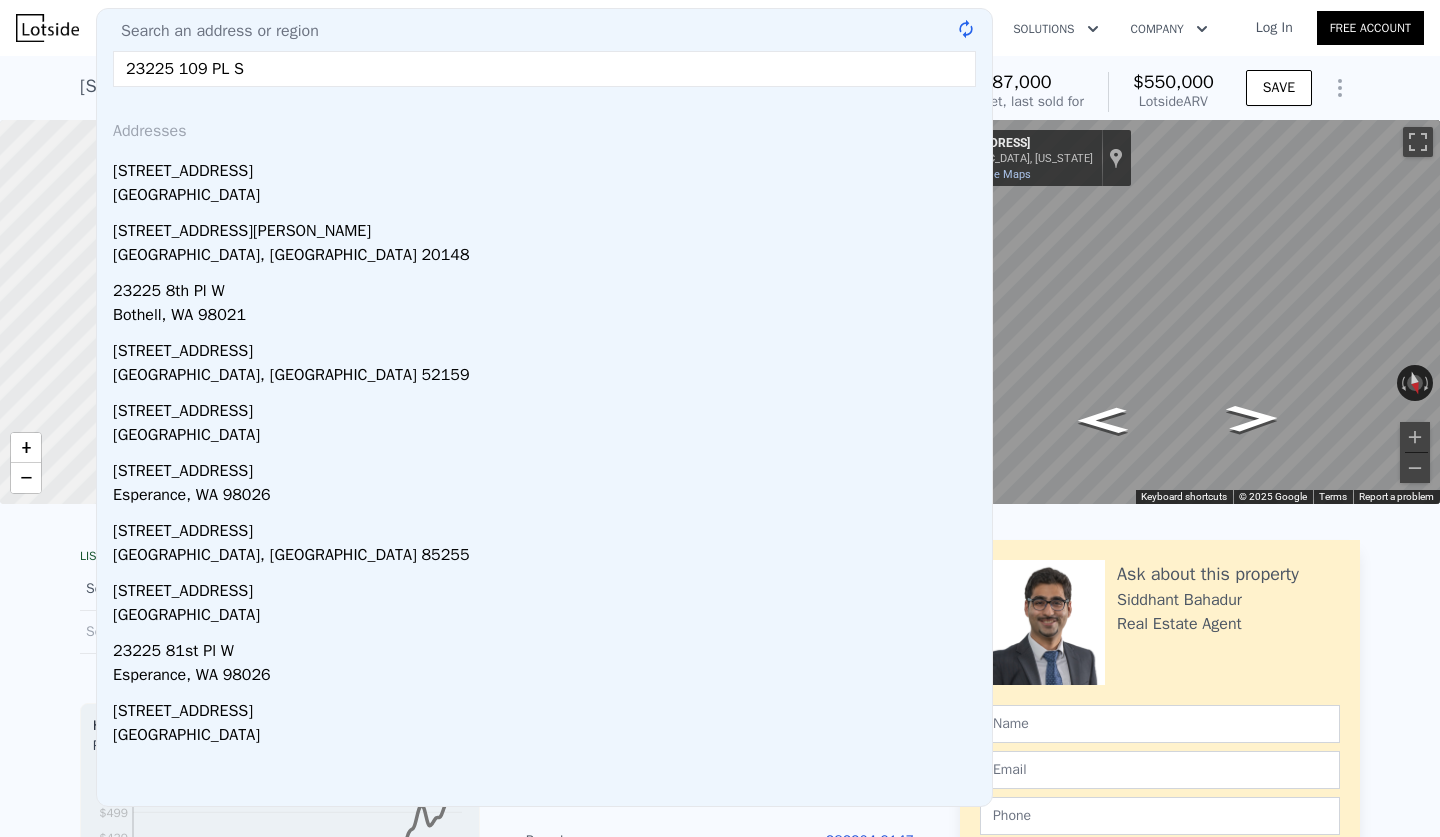 type on "23225 109 PL SE" 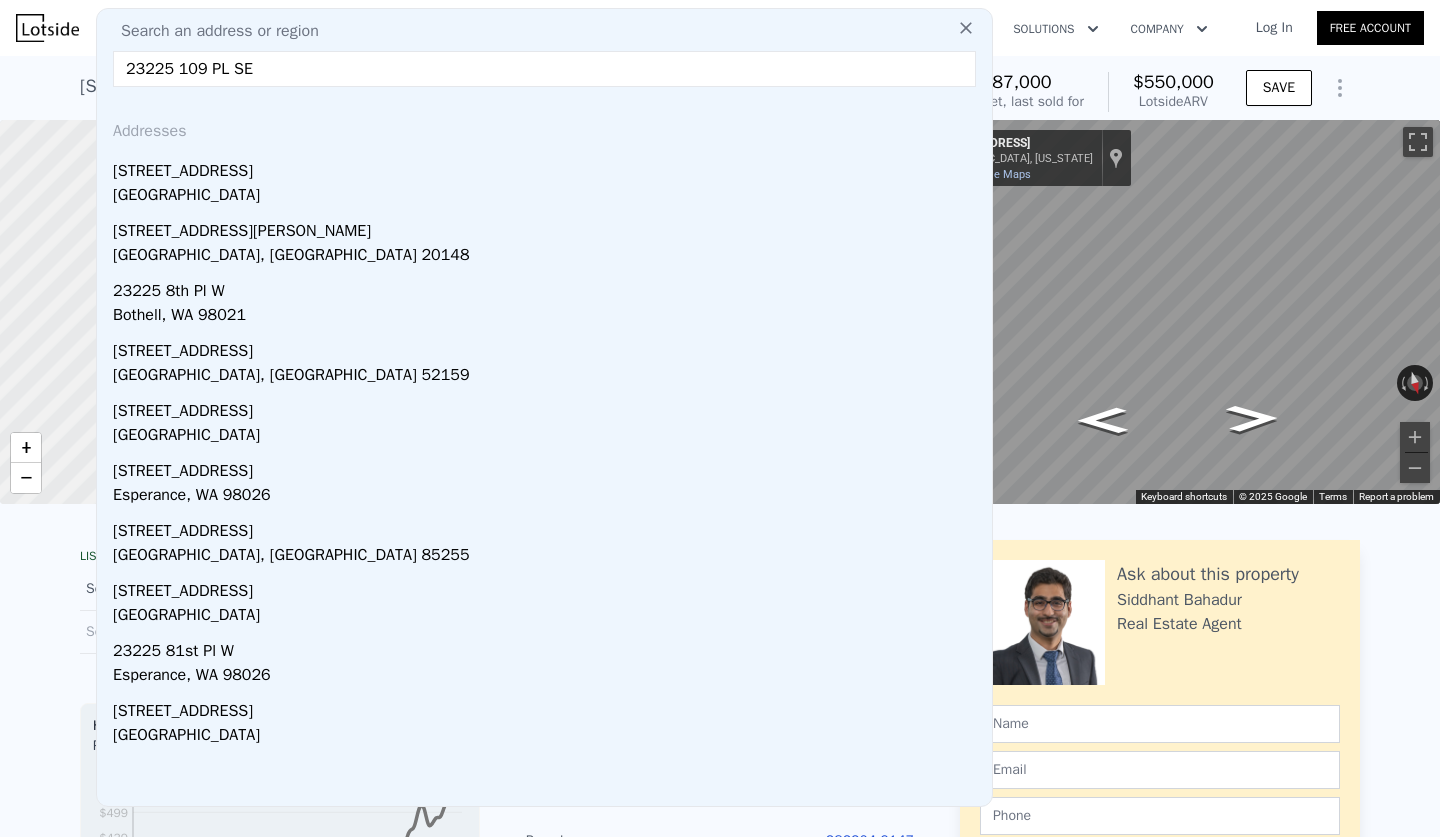 drag, startPoint x: 228, startPoint y: 183, endPoint x: 378, endPoint y: 188, distance: 150.08331 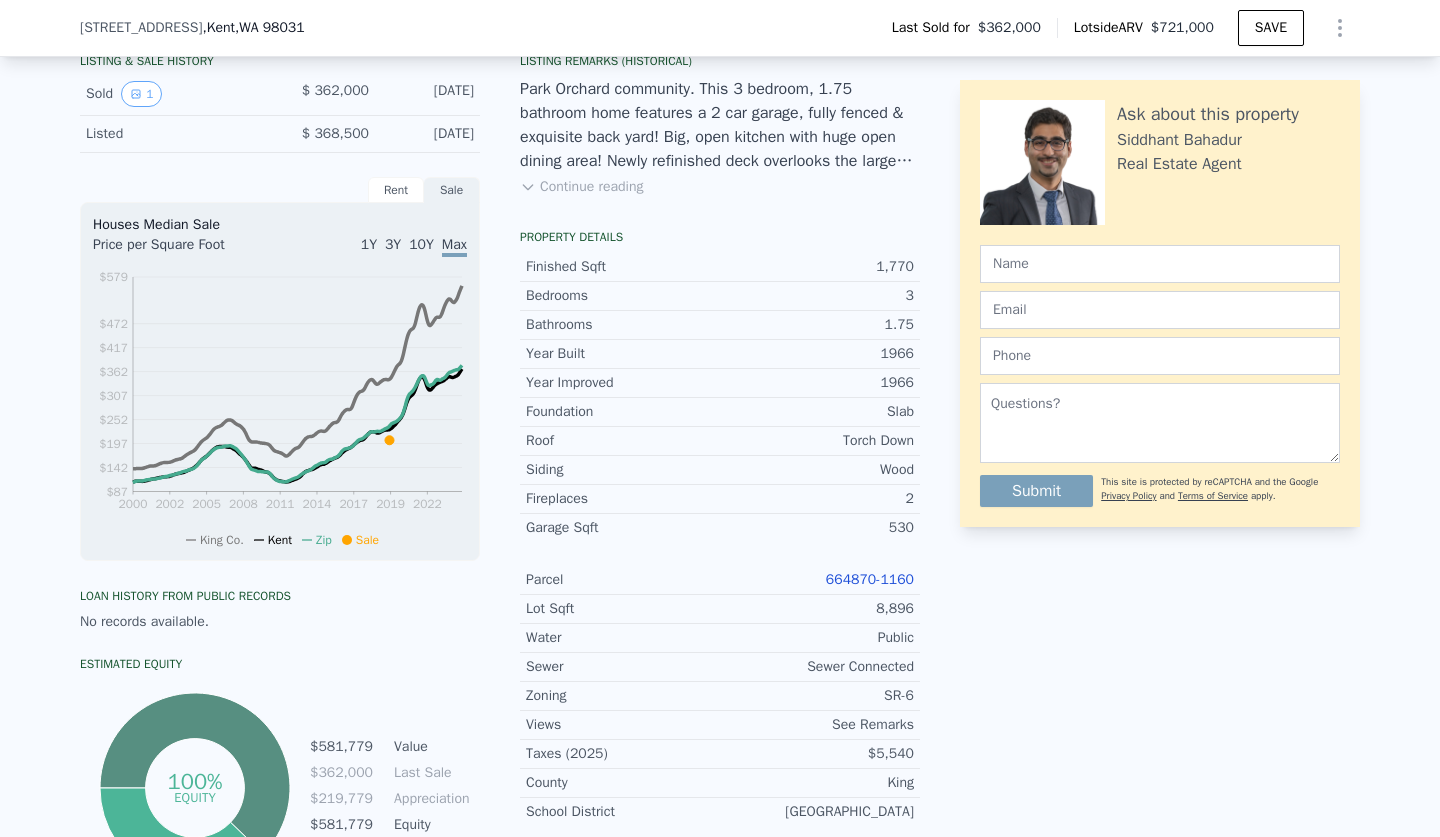 scroll, scrollTop: 518, scrollLeft: 0, axis: vertical 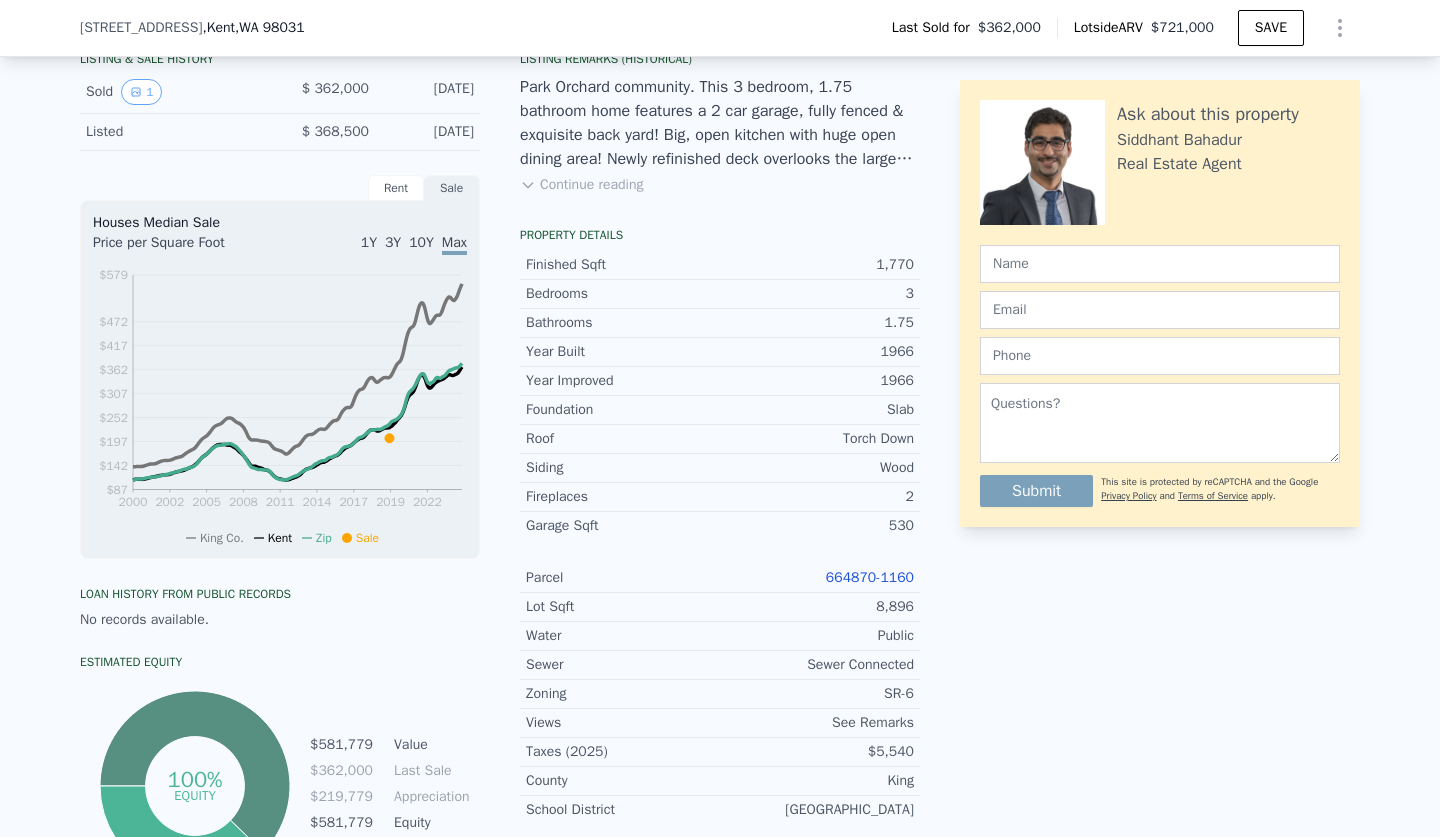 click on "664870-1160" at bounding box center (870, 577) 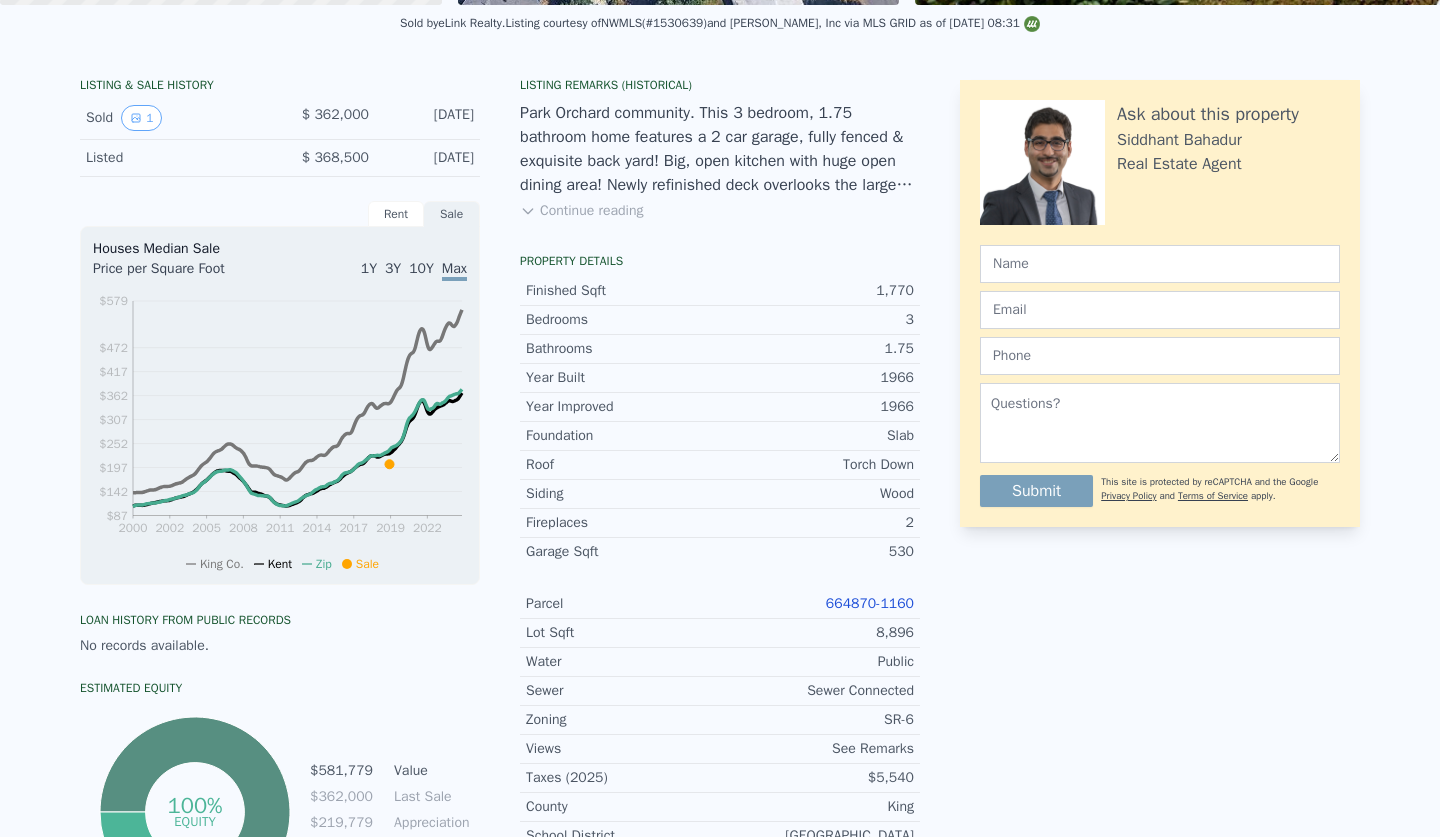scroll, scrollTop: 0, scrollLeft: 0, axis: both 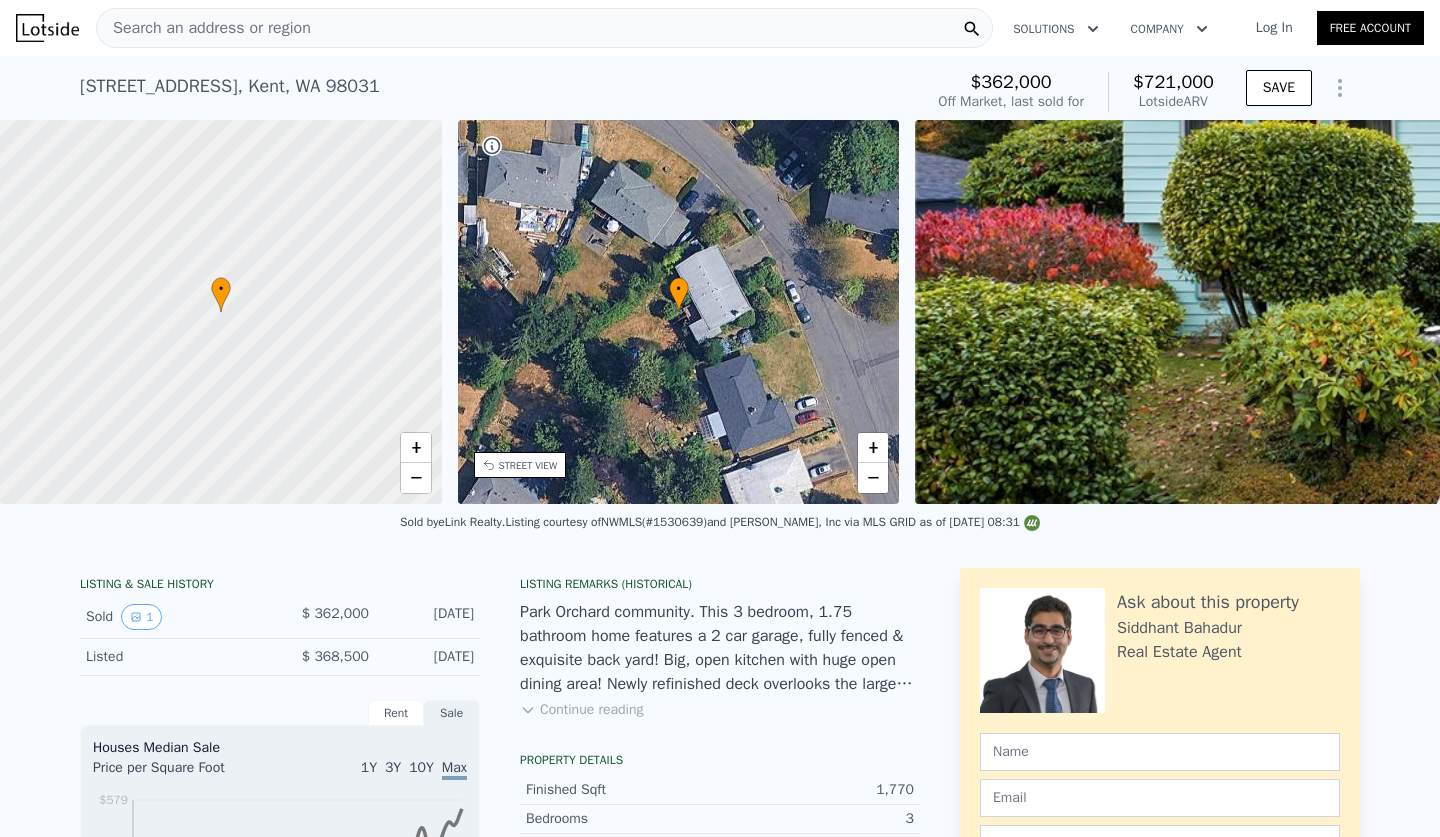 click on "Search an address or region" at bounding box center (204, 28) 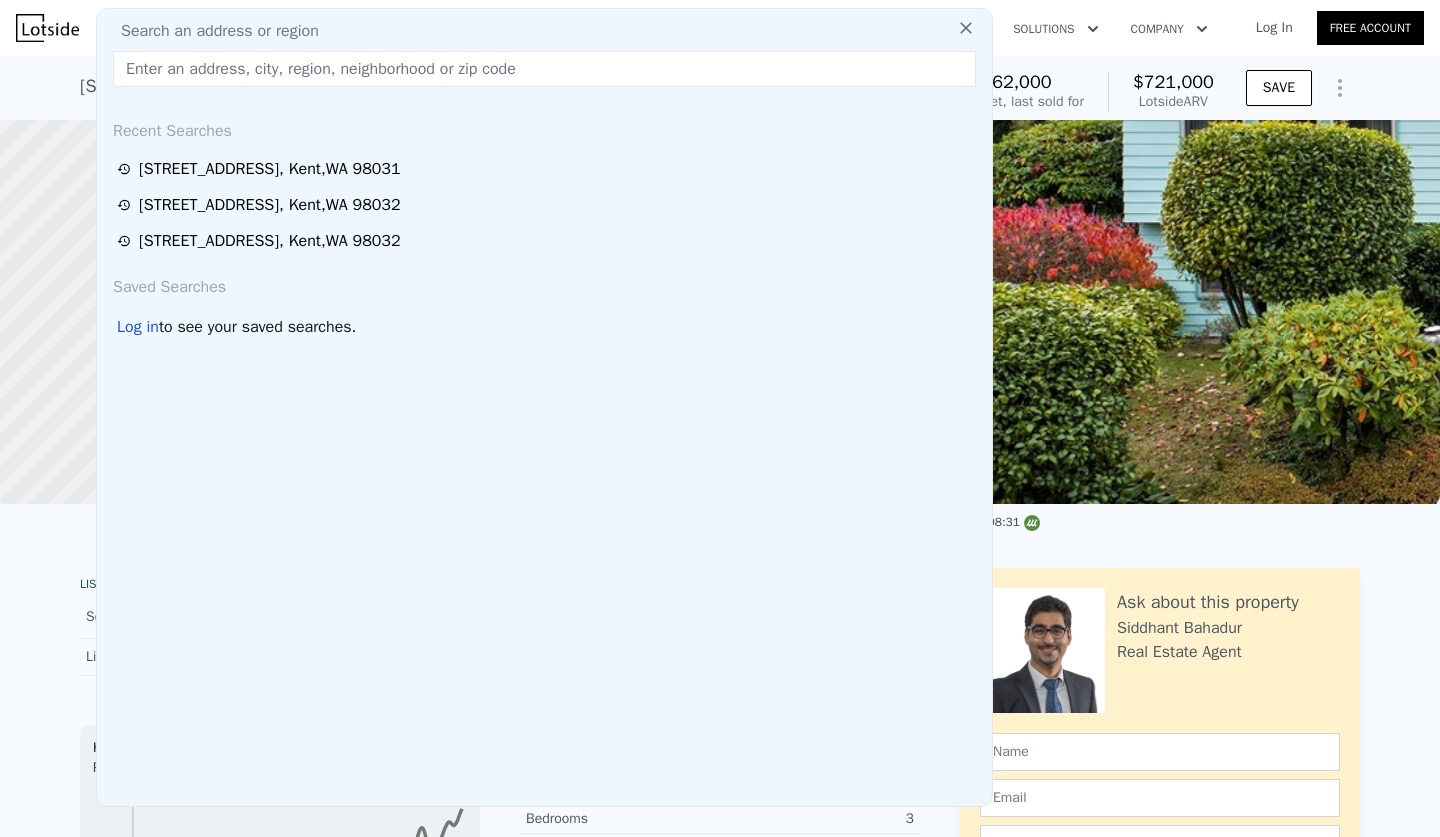click on "Search an address or region" at bounding box center (212, 31) 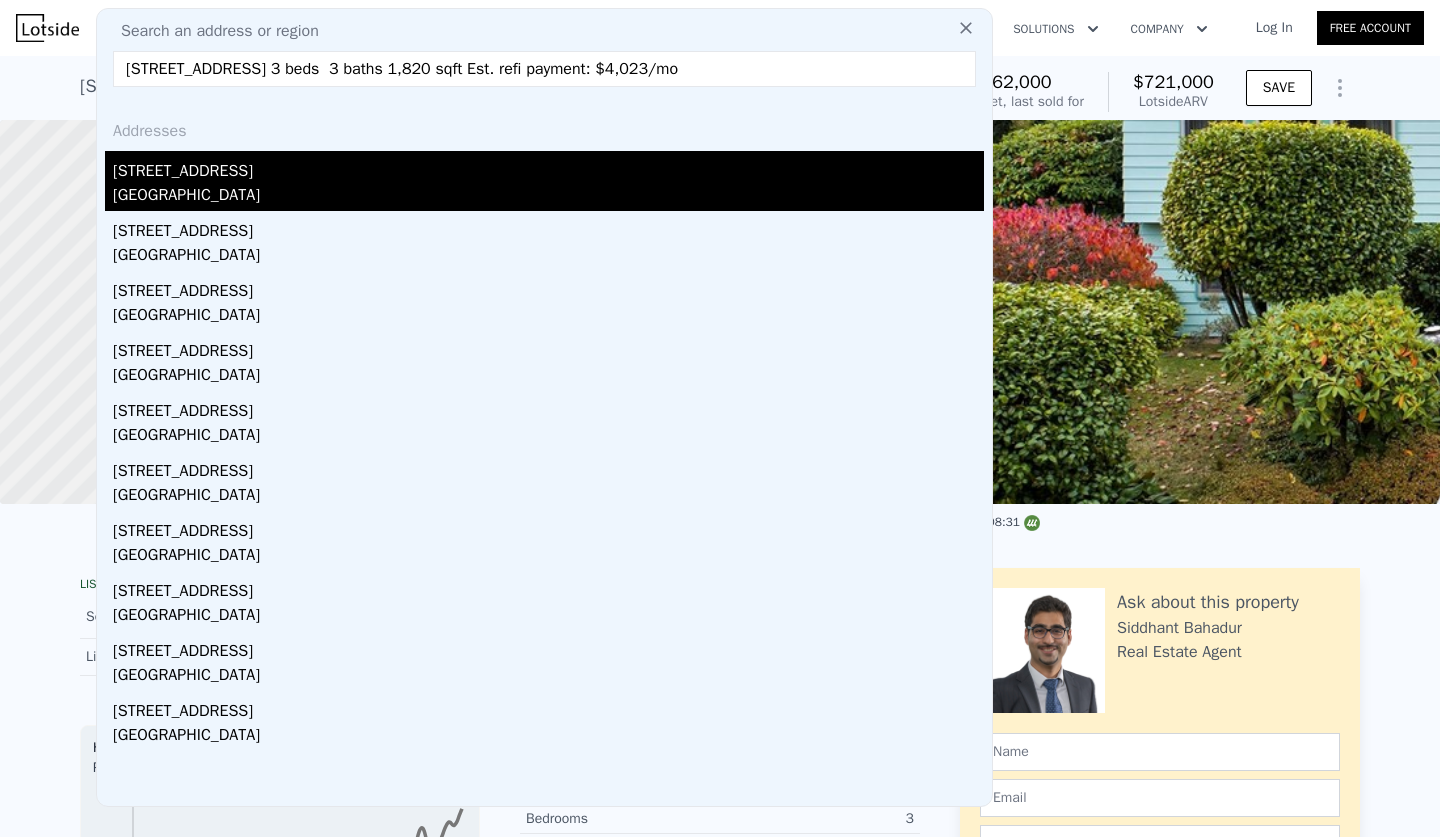 click on "[GEOGRAPHIC_DATA]" at bounding box center (548, 197) 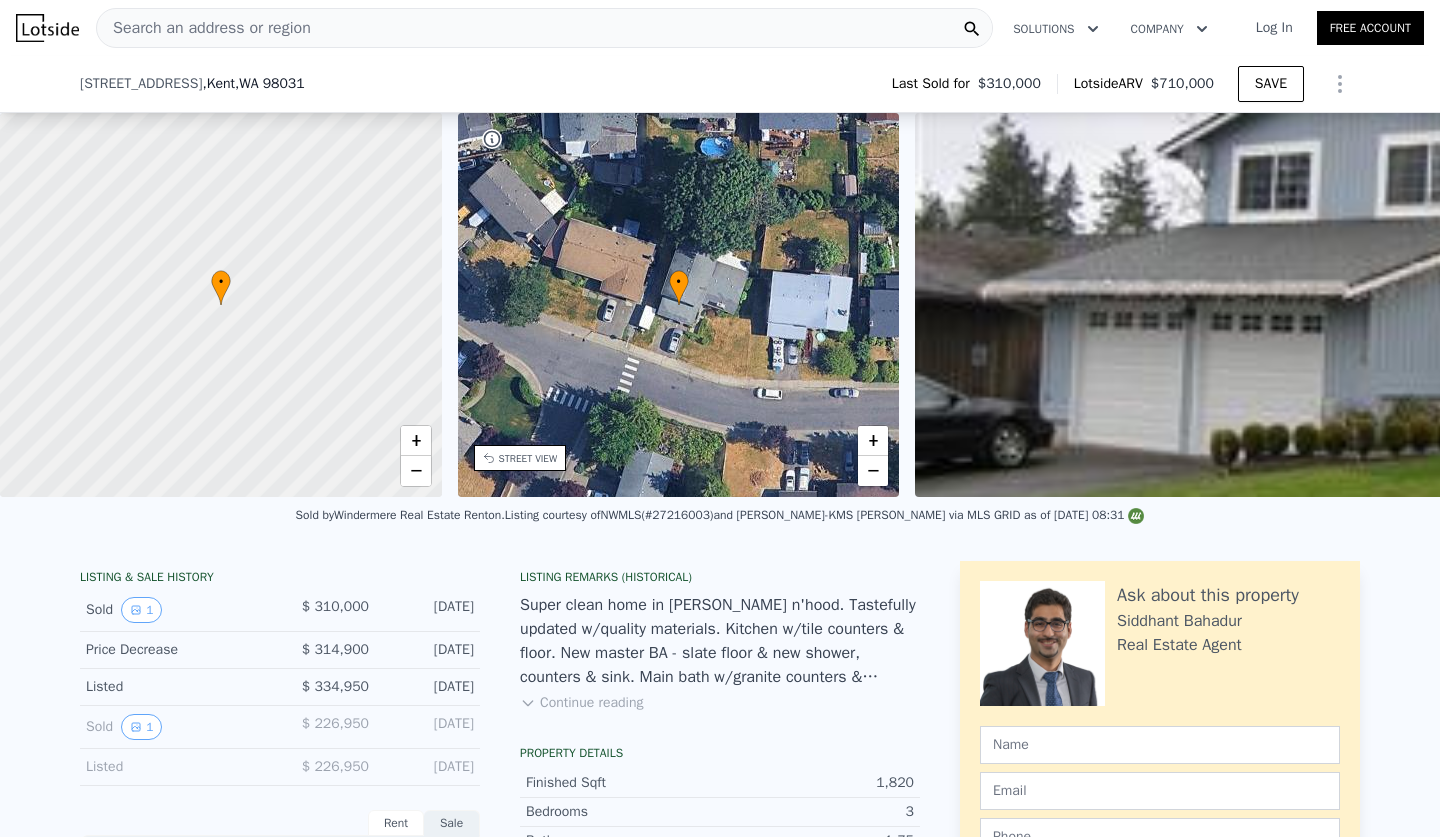 click on "666915-0850" at bounding box center [817, 1038] 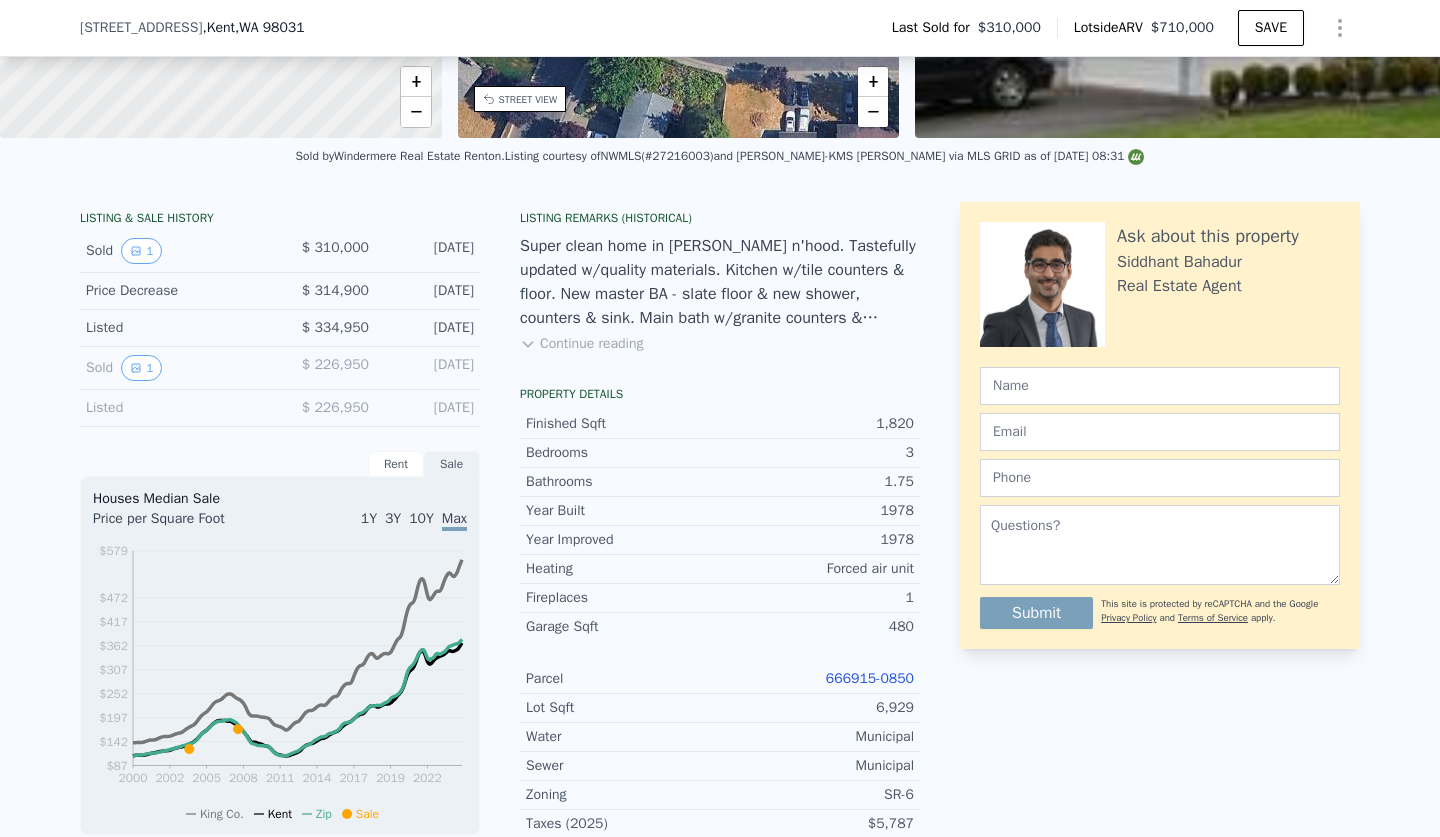 click on "666915-0850" at bounding box center (870, 678) 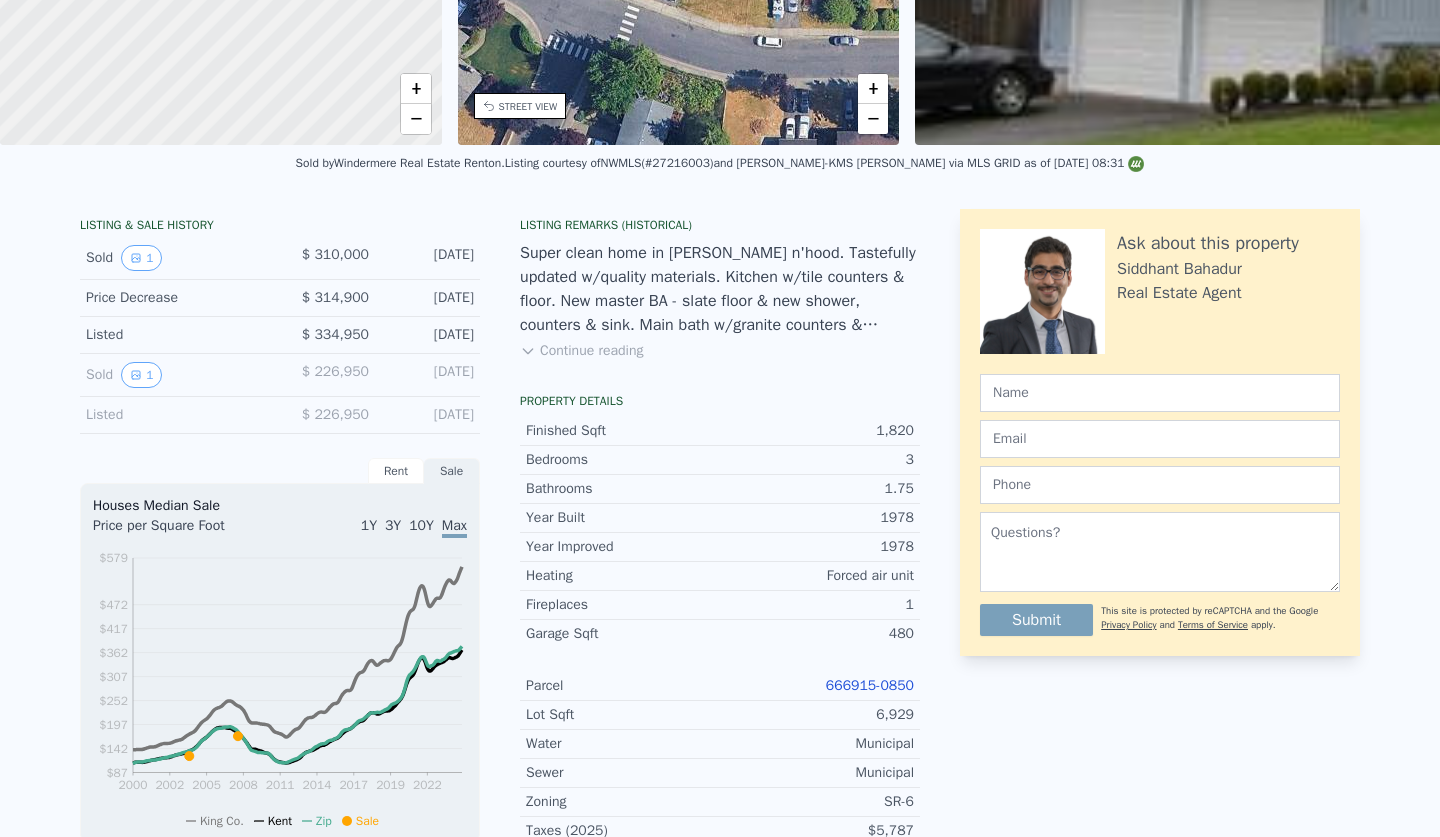 click on "Search an address or region" at bounding box center (544, -331) 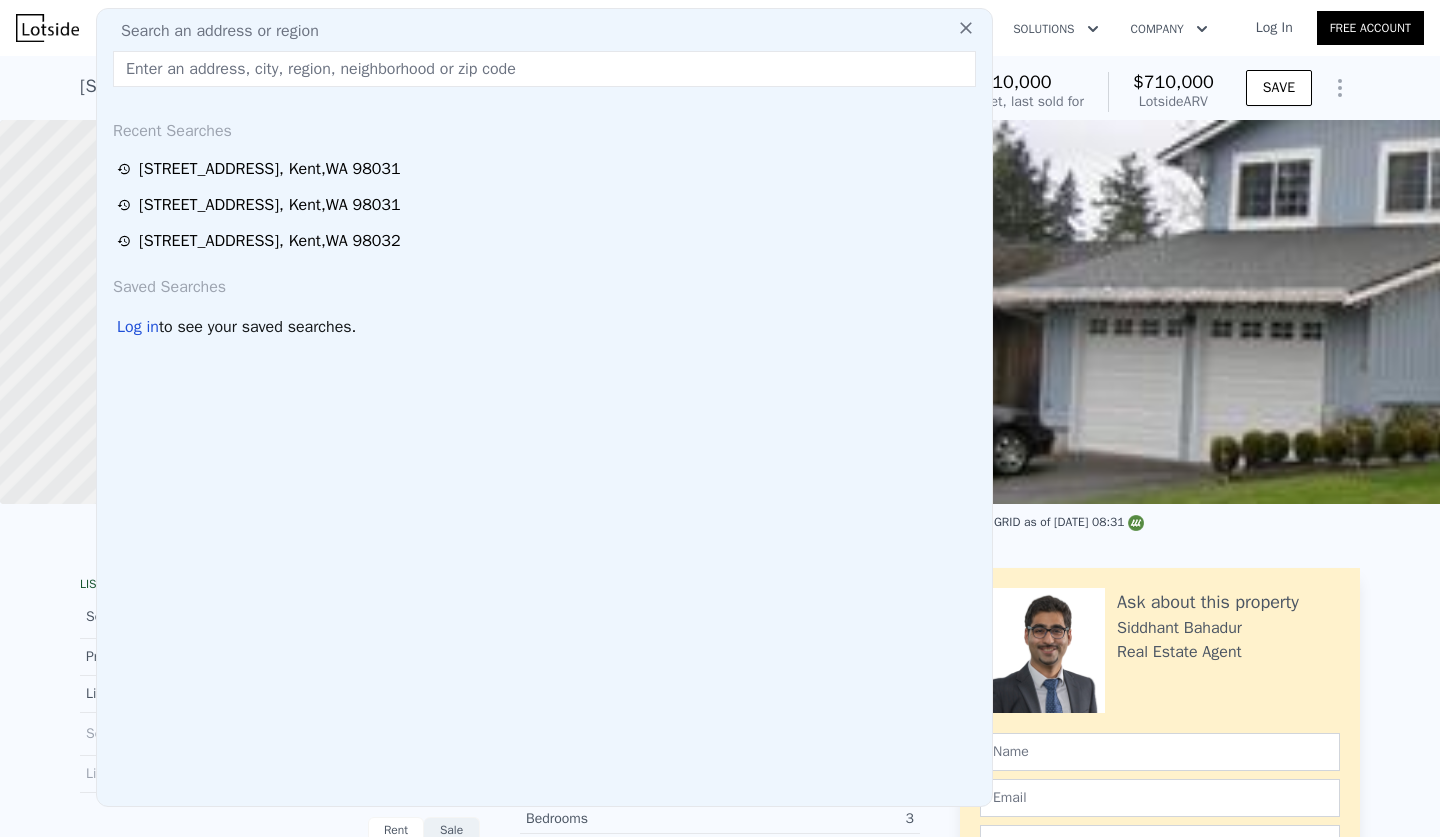 click at bounding box center (544, 69) 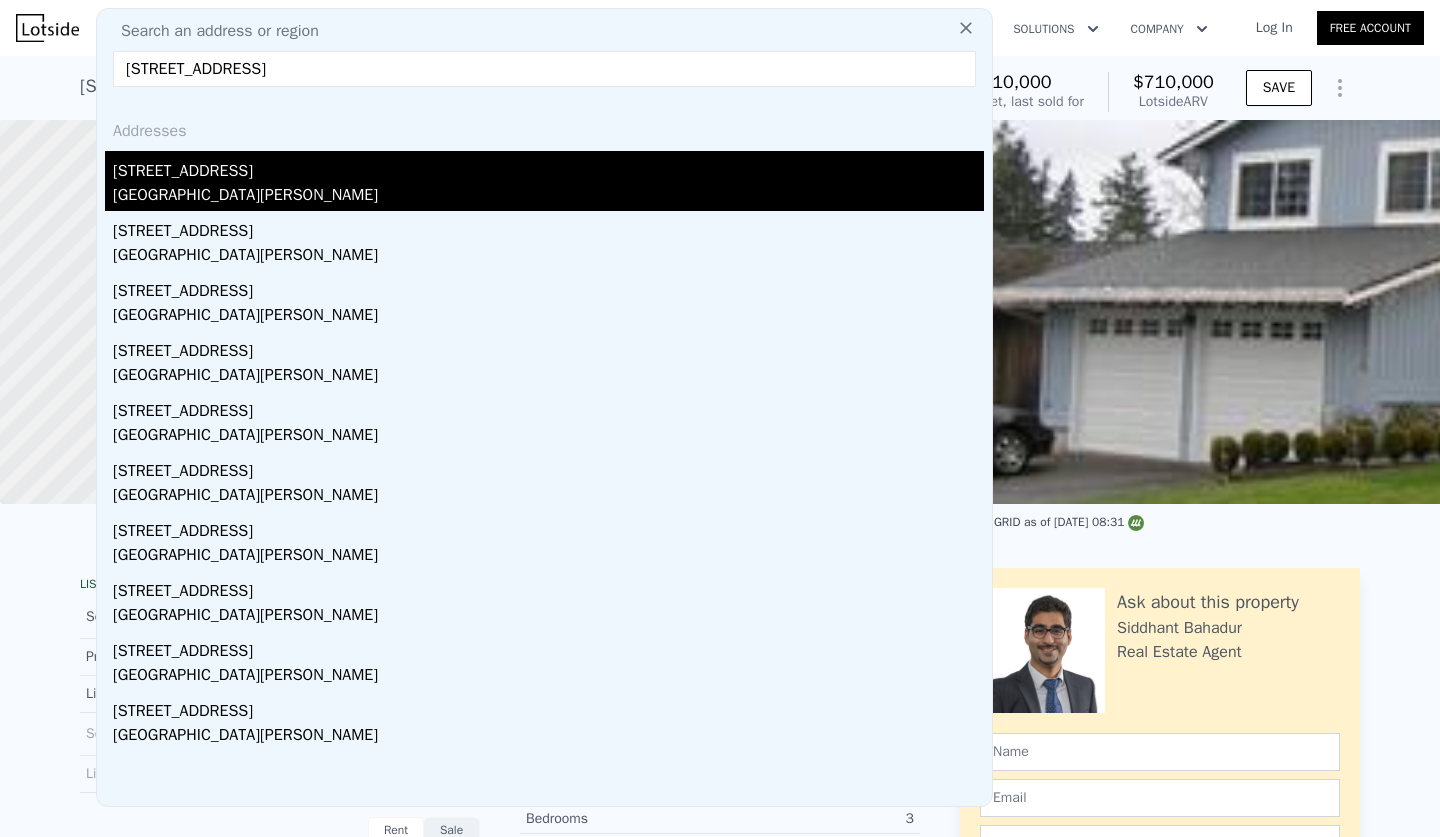 type on "[STREET_ADDRESS]" 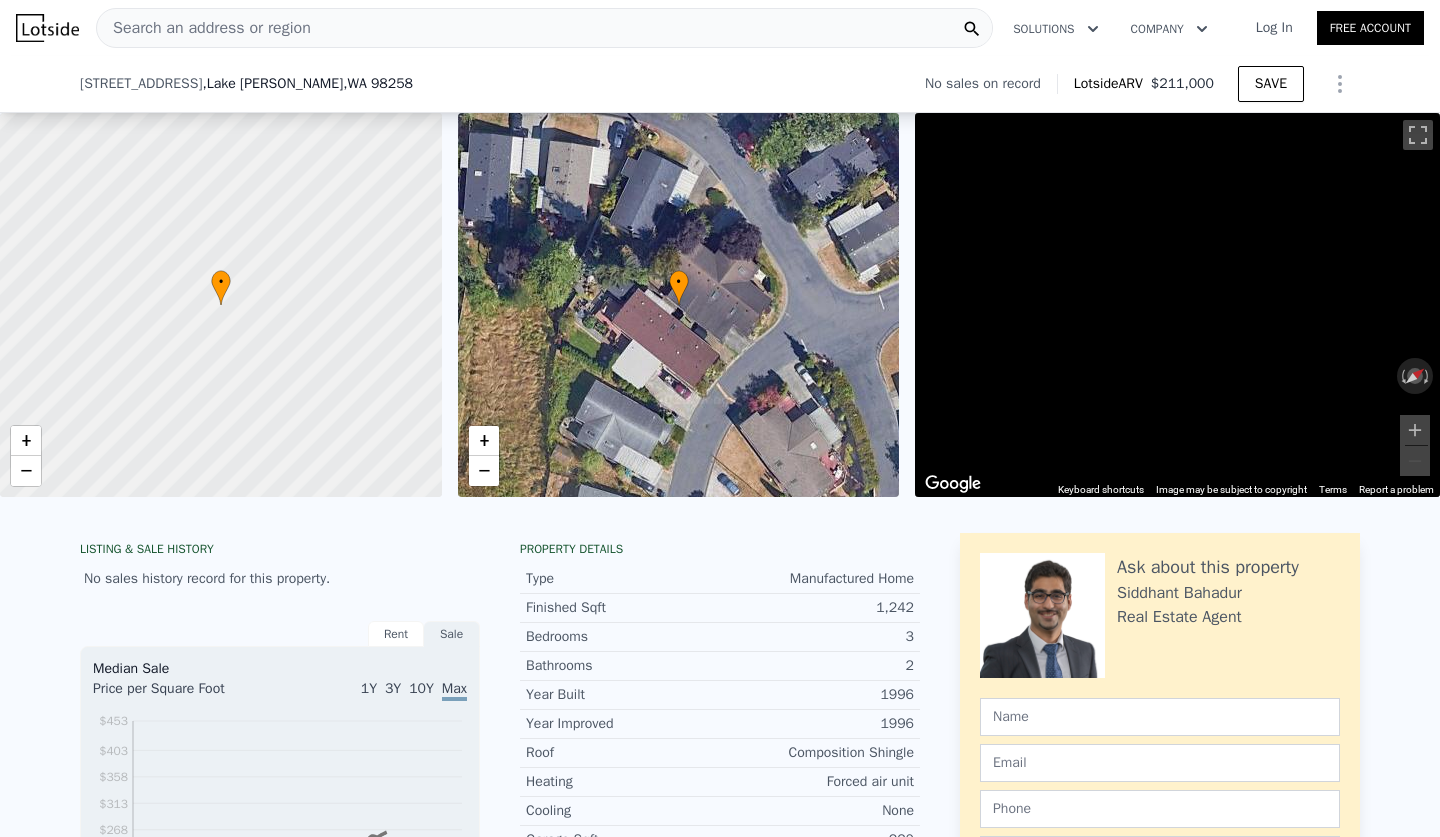 click on "009600-133-044-00" at bounding box center [849, 891] 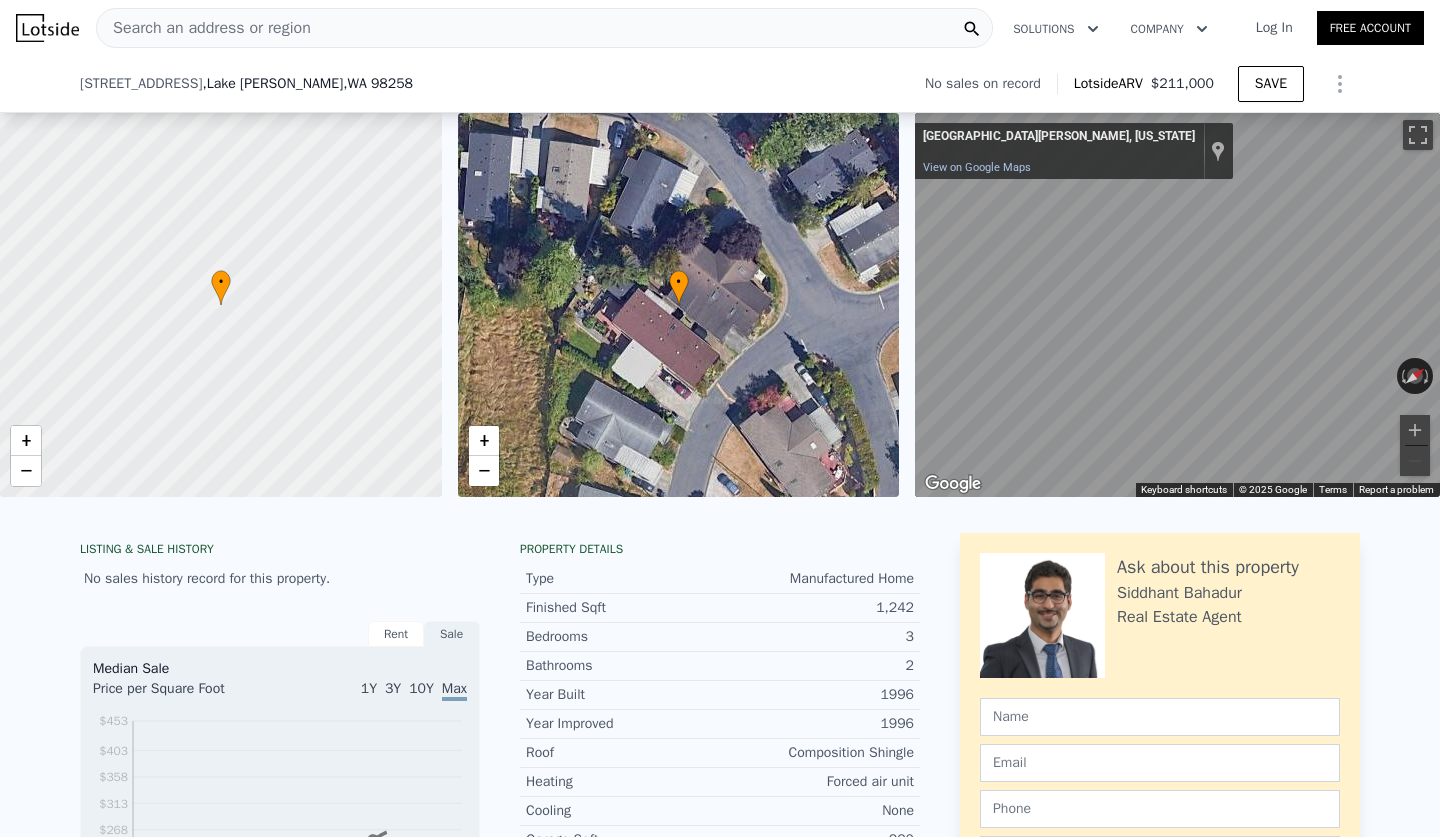 scroll, scrollTop: 284, scrollLeft: 0, axis: vertical 